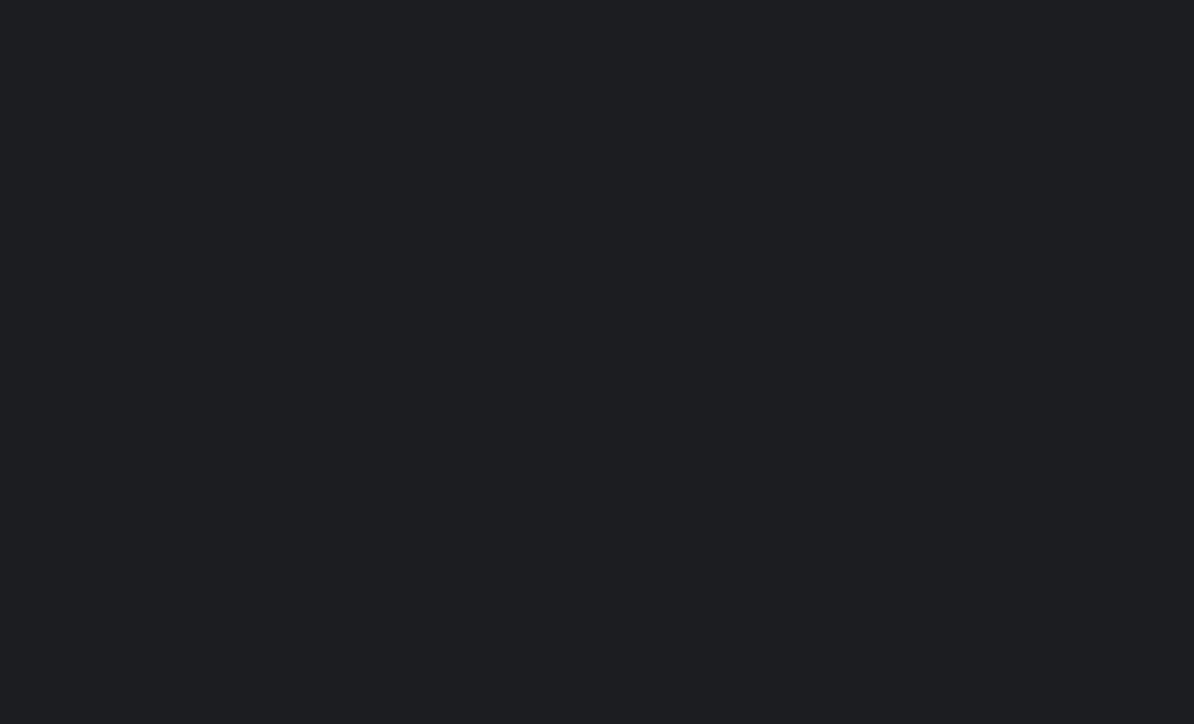 scroll, scrollTop: 0, scrollLeft: 0, axis: both 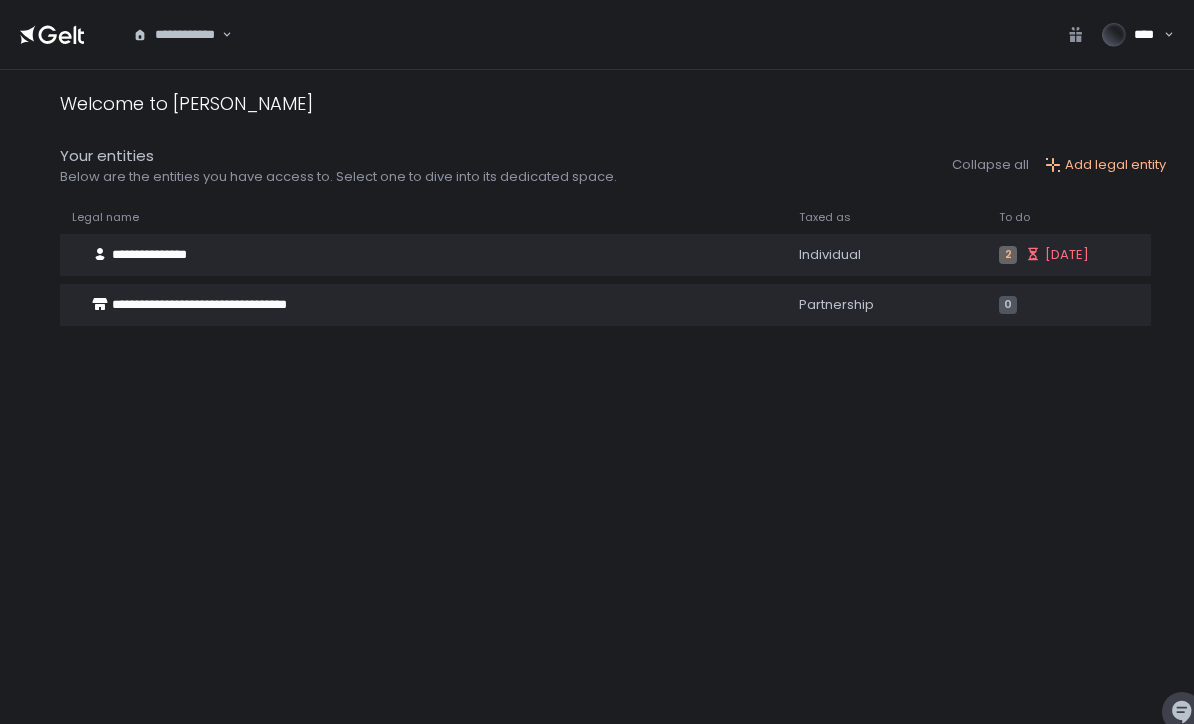click on "**********" at bounding box center (613, 243) 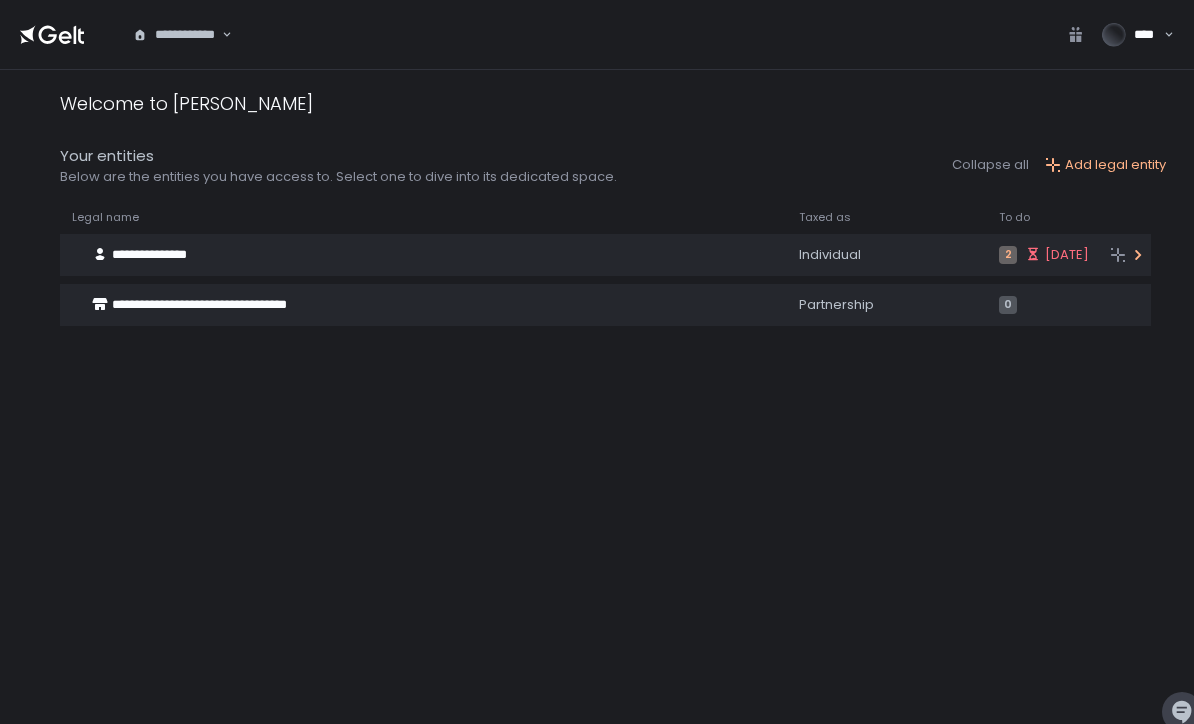 click on "**********" 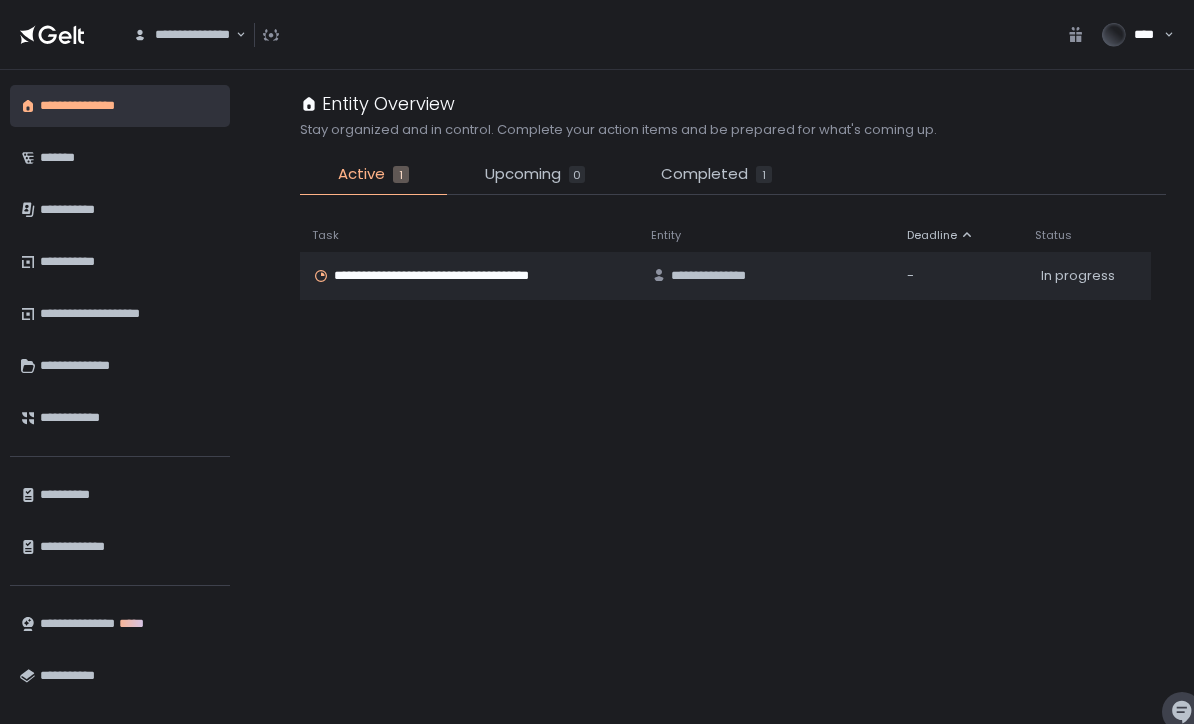 click on "Upcoming 0" 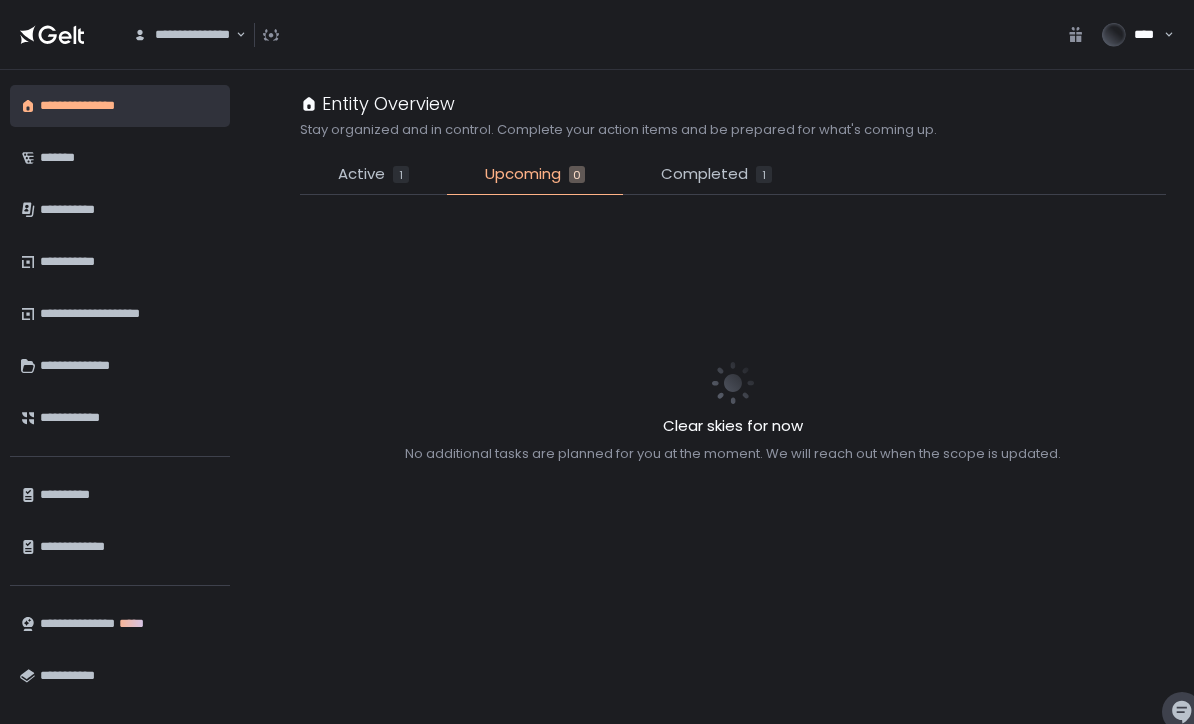 click on "Completed" at bounding box center (704, 174) 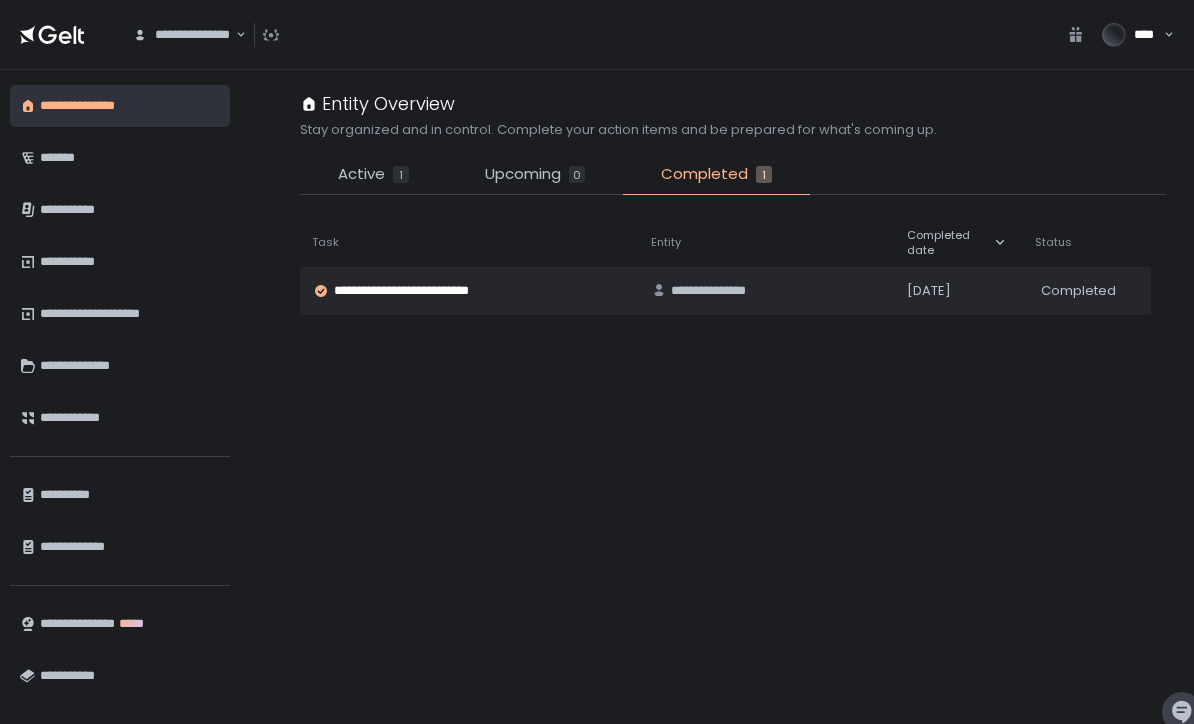 click on "Active" at bounding box center [361, 174] 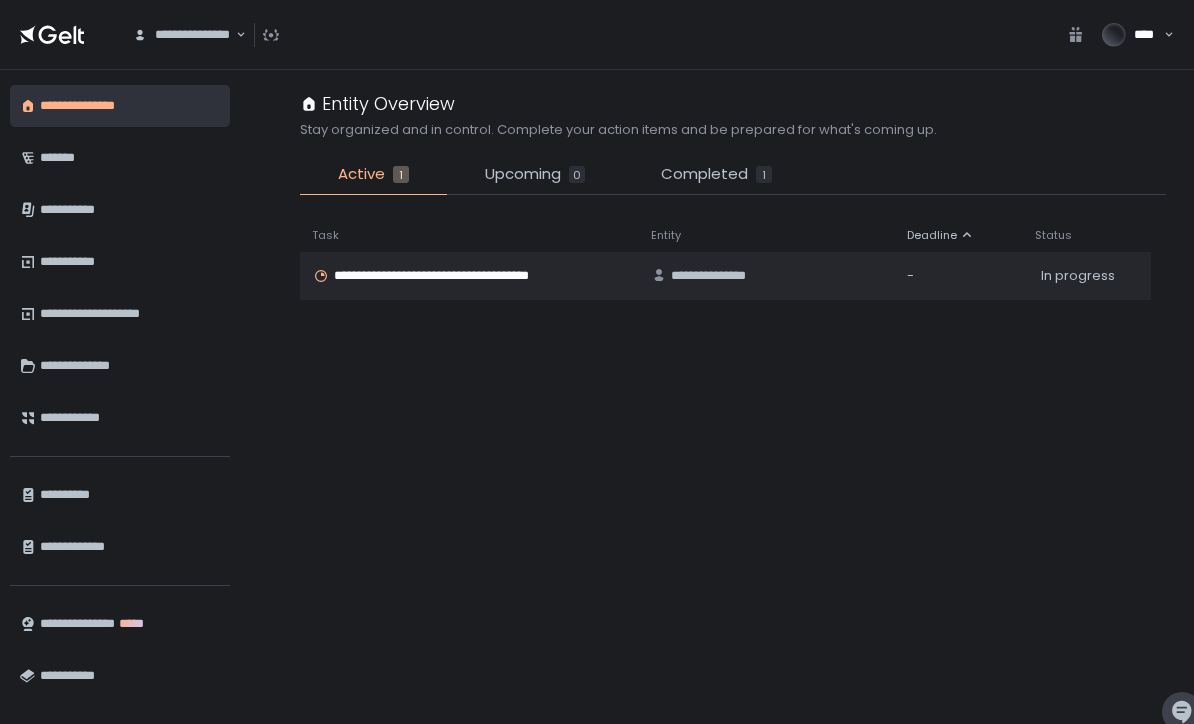 click on "**********" at bounding box center [456, 276] 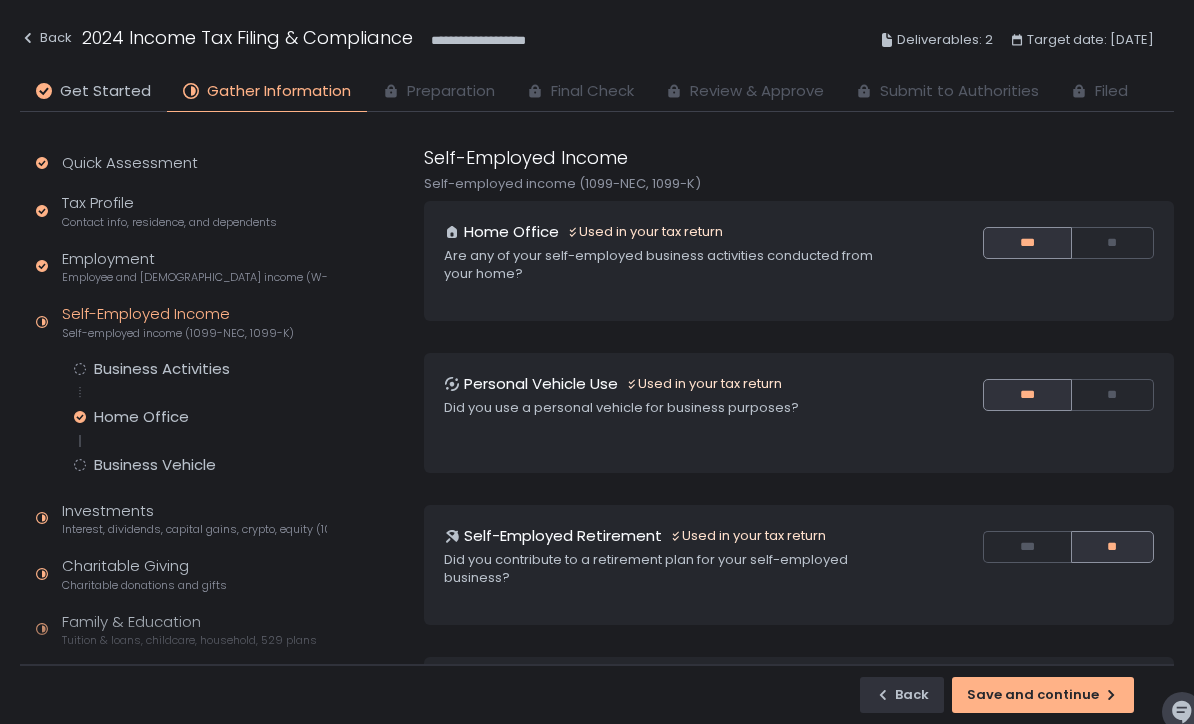 click on "Final Check" at bounding box center (592, 91) 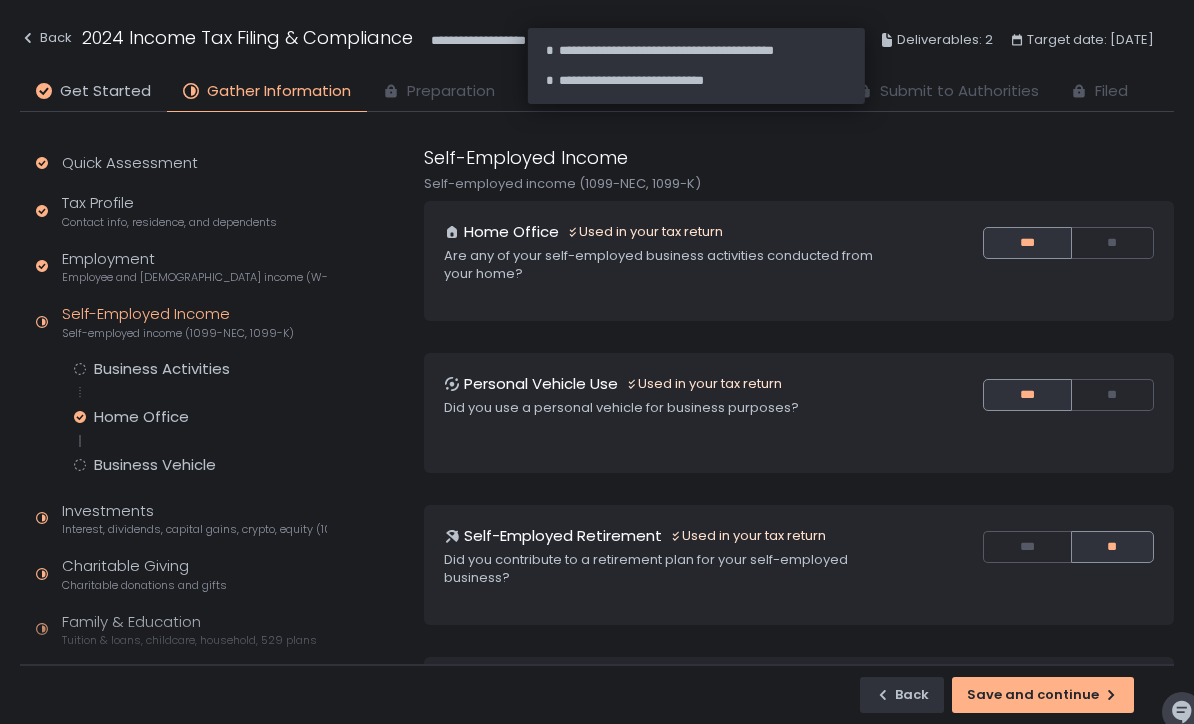 click on "Self-employed income (1099-NEC, 1099-K)" 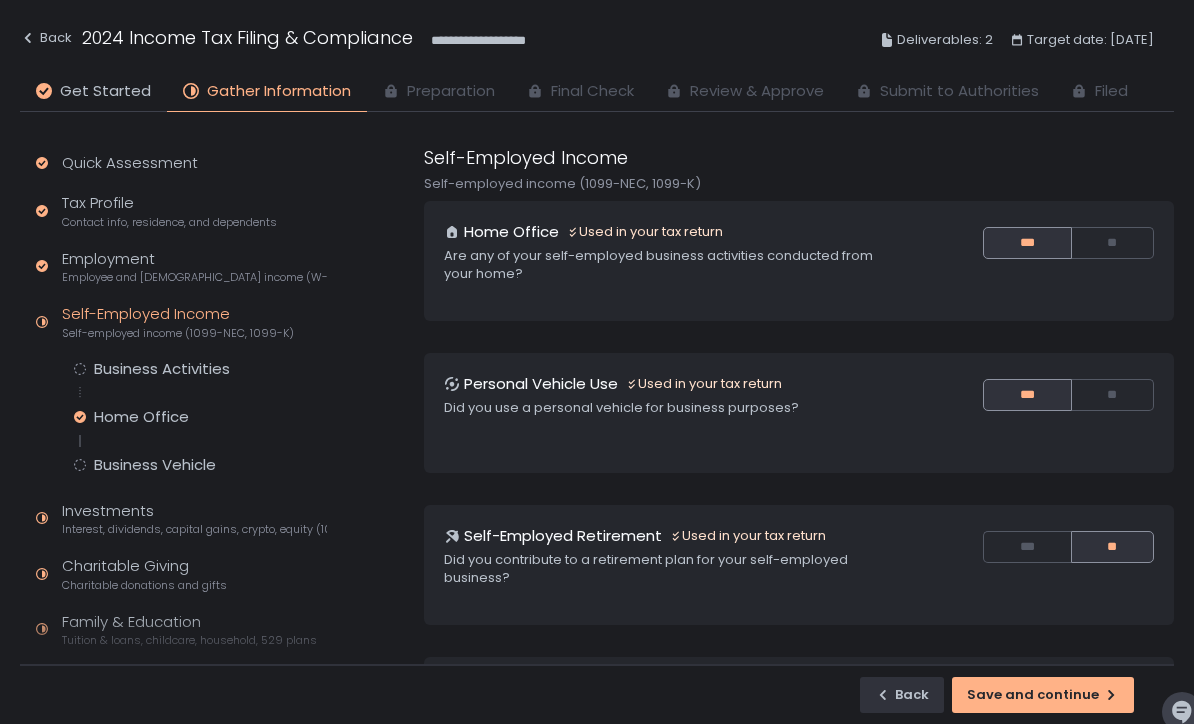 click on "Save and continue" 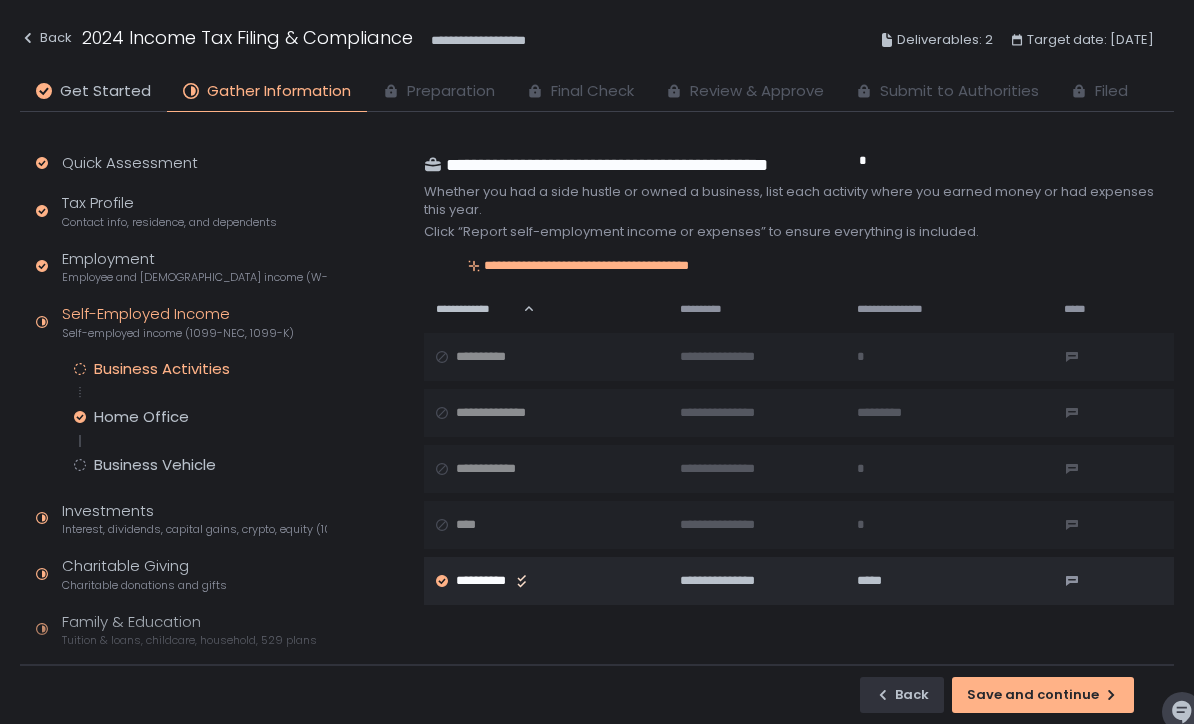 click on "Save and continue" 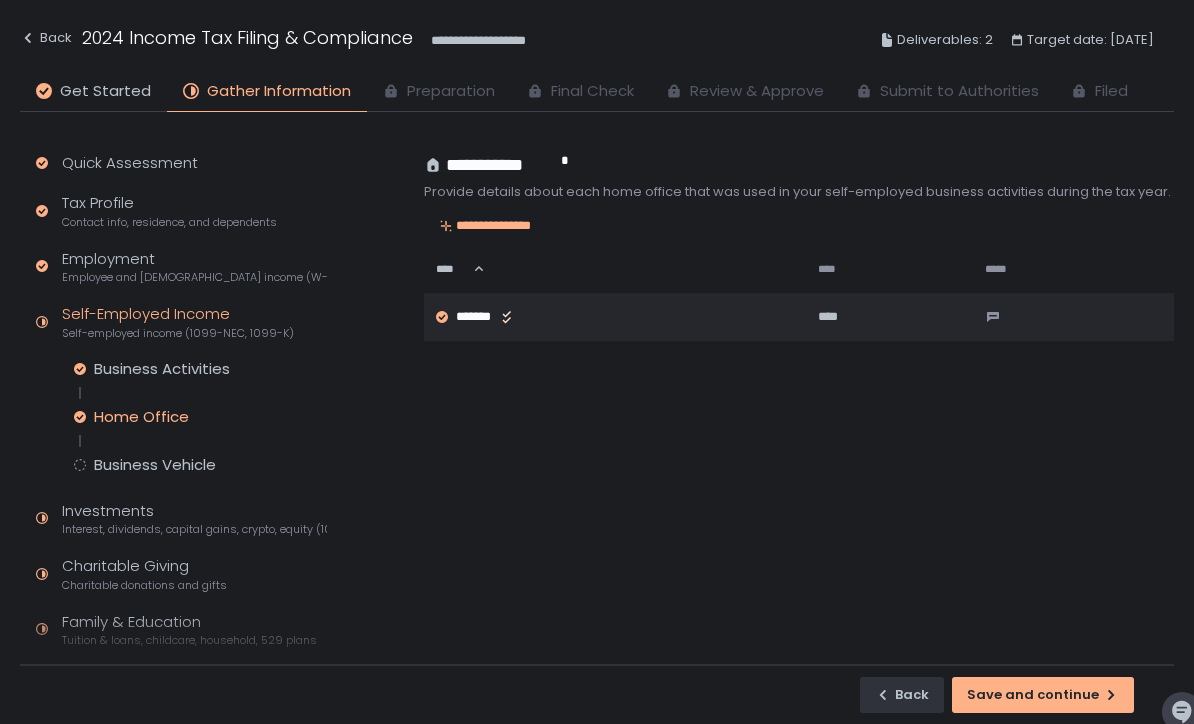 click on "Save and continue" 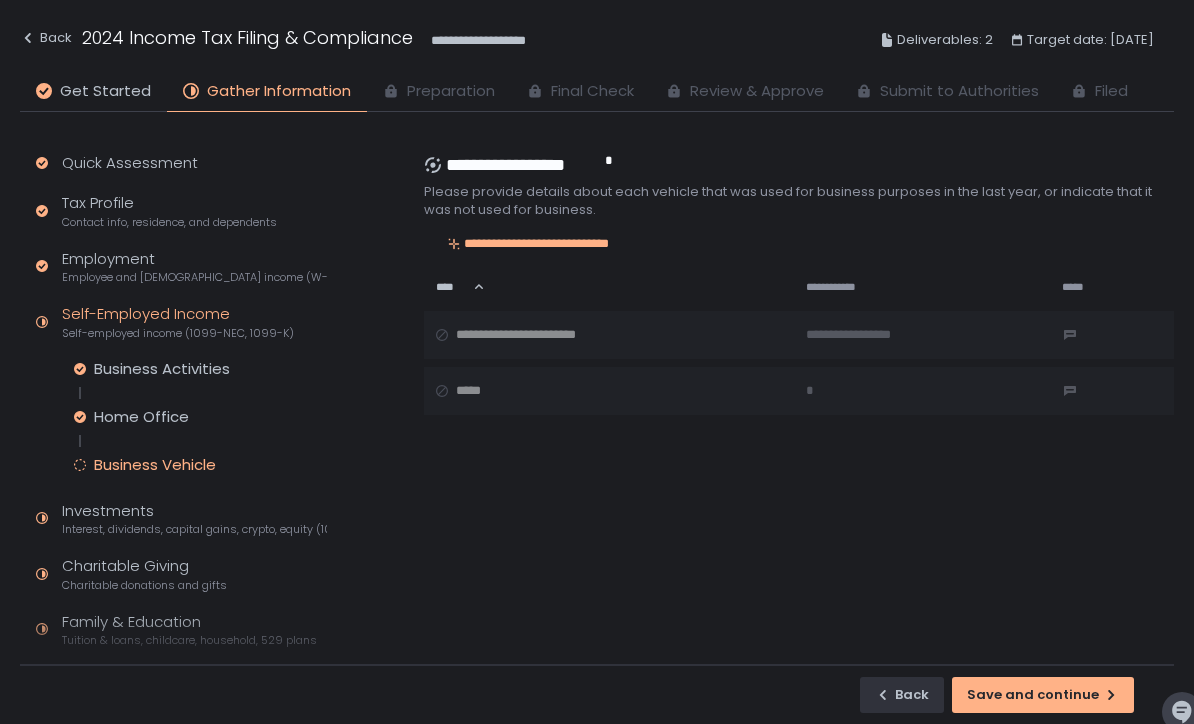 click on "Save and continue" 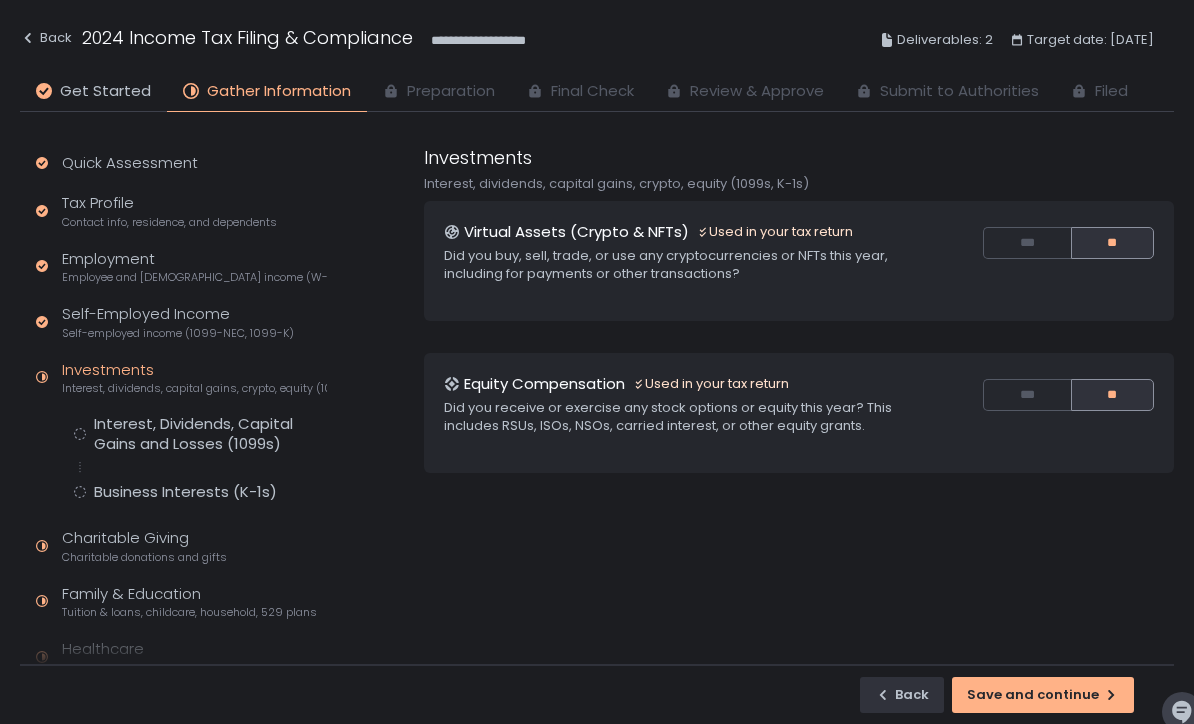 click on "Back" 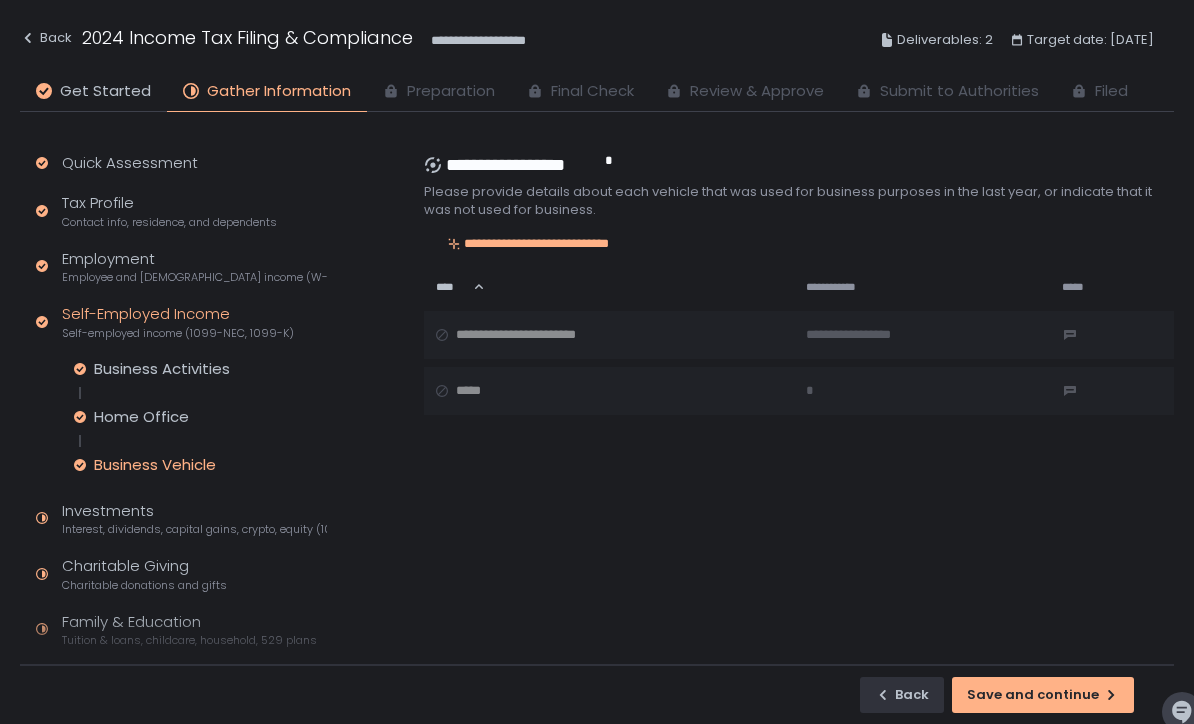 click on "Save and continue" 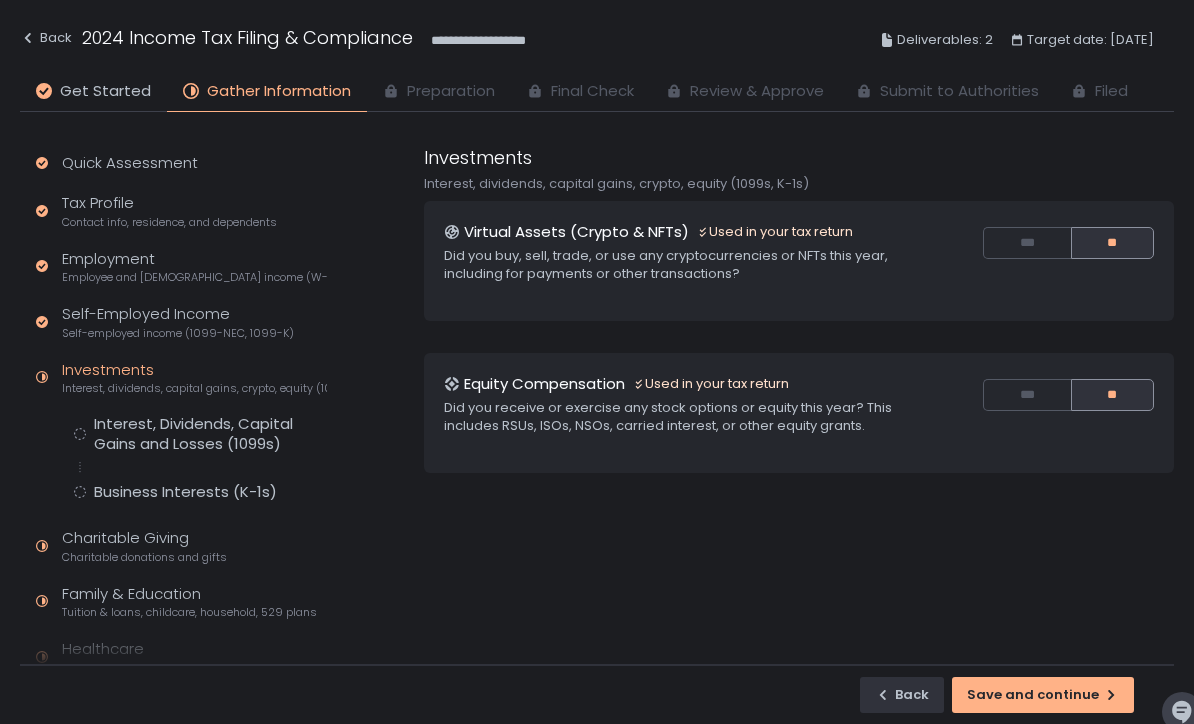 click on "Save and continue" 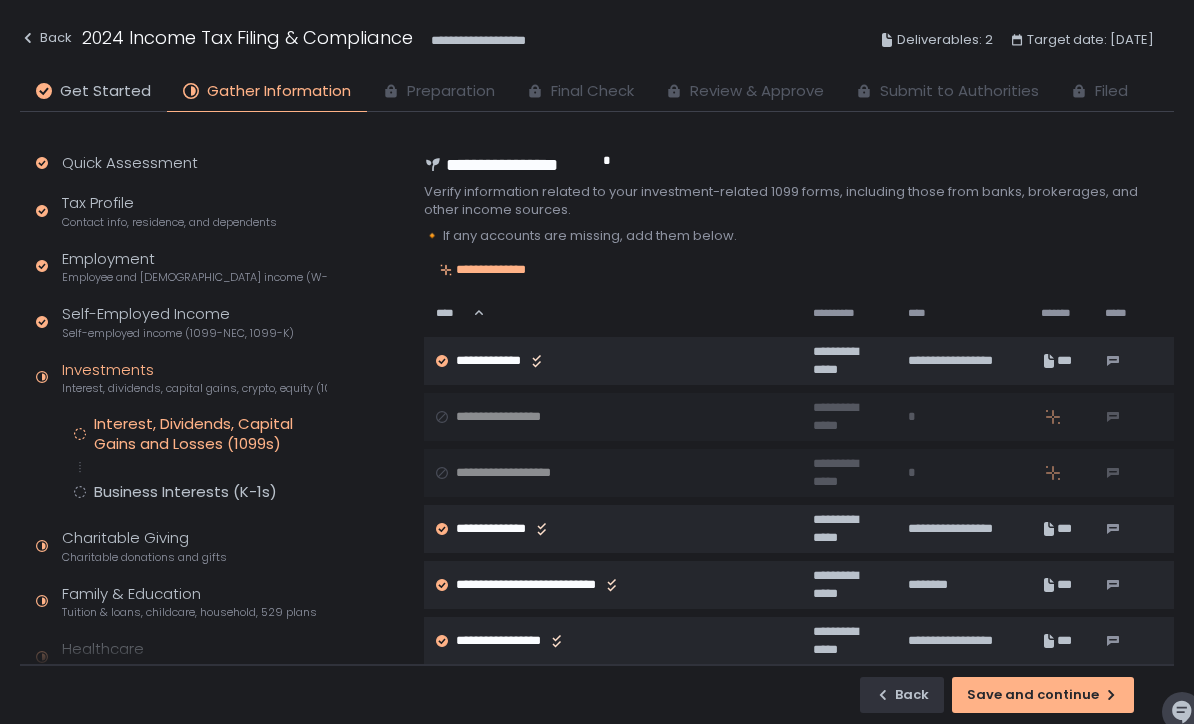 click on "Save and continue" 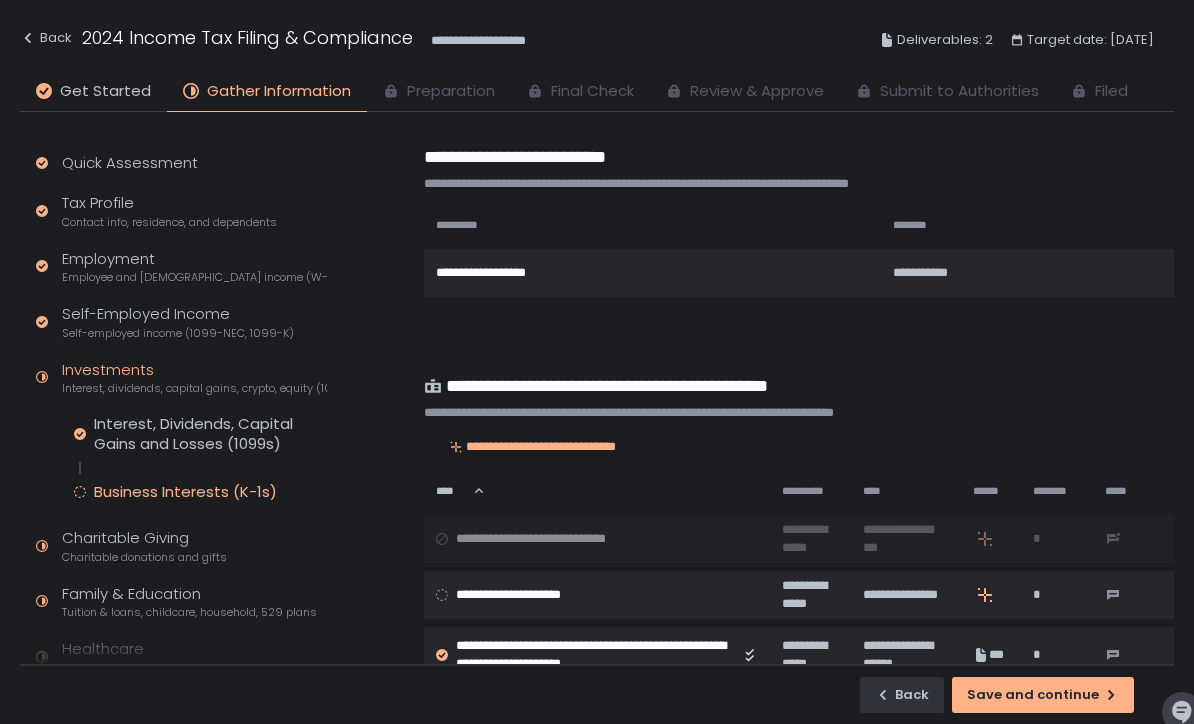 click on "Save and continue" 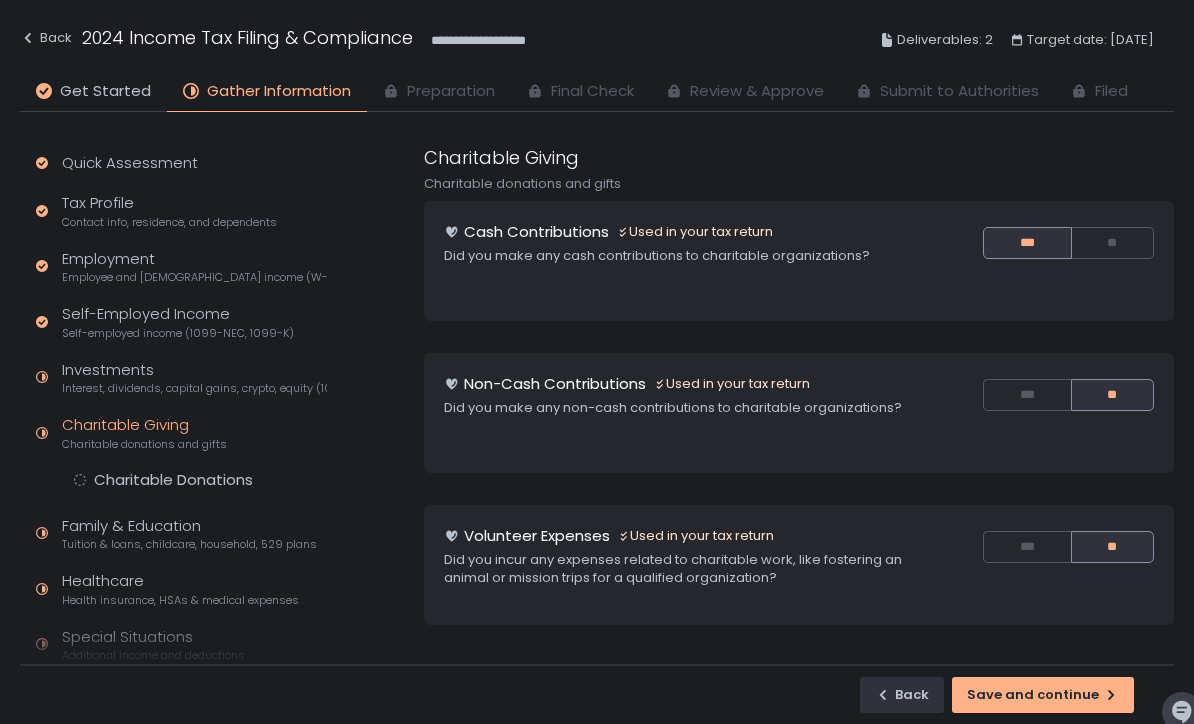 click on "Save and continue" 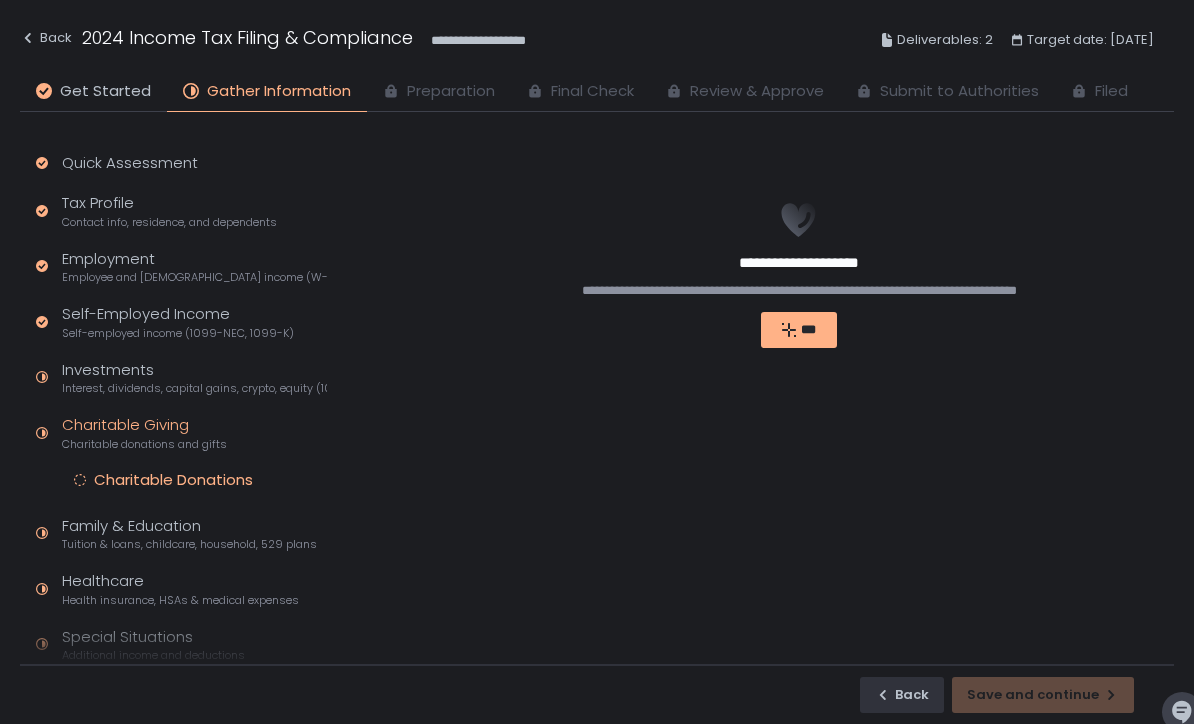 click on "Back Save and continue" at bounding box center [597, 694] 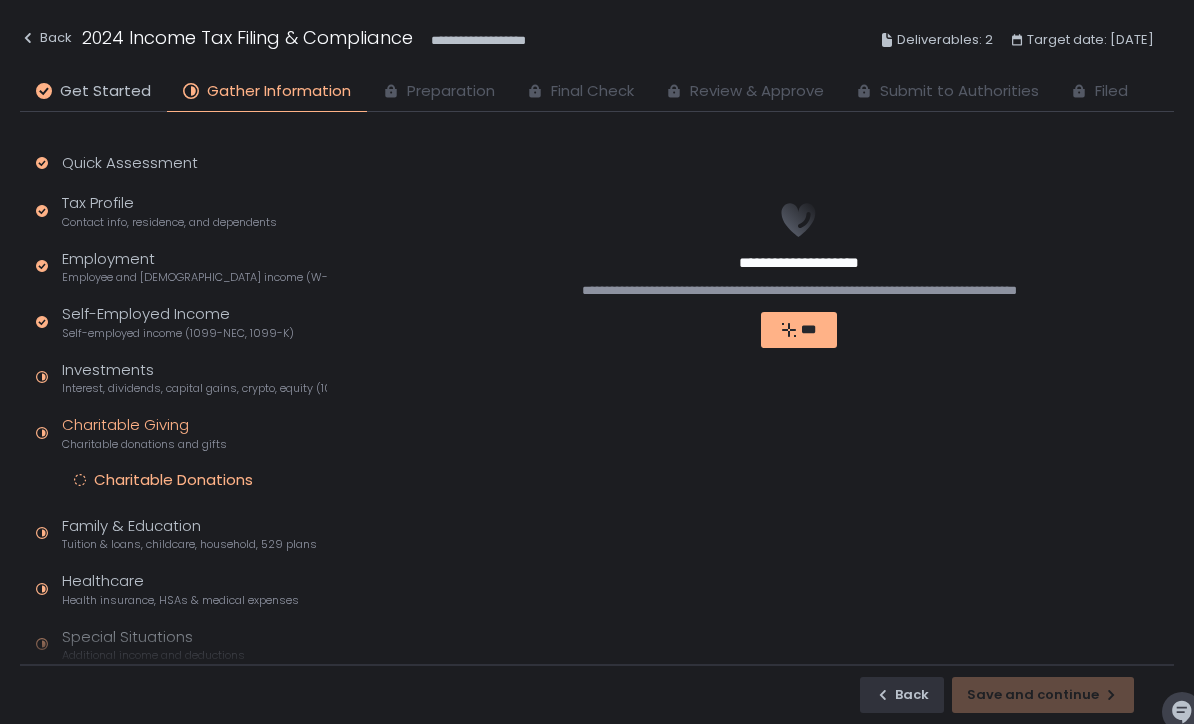 click on "***" 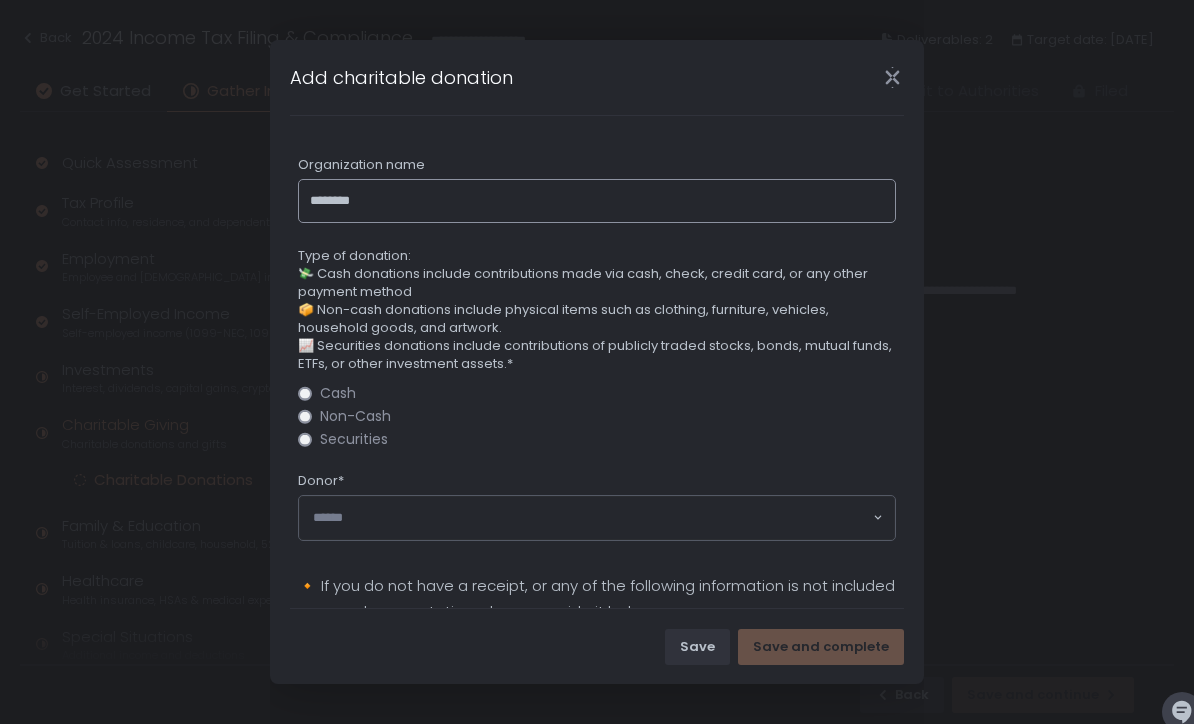 type on "********" 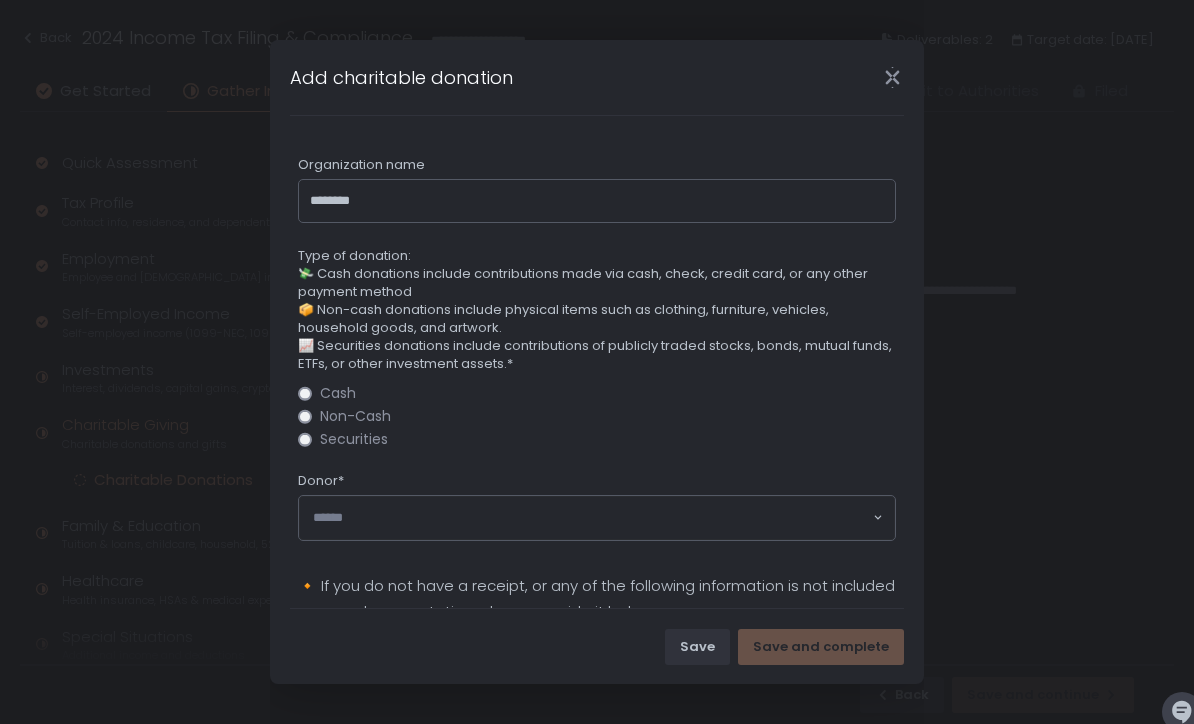 click on "Non-Cash" 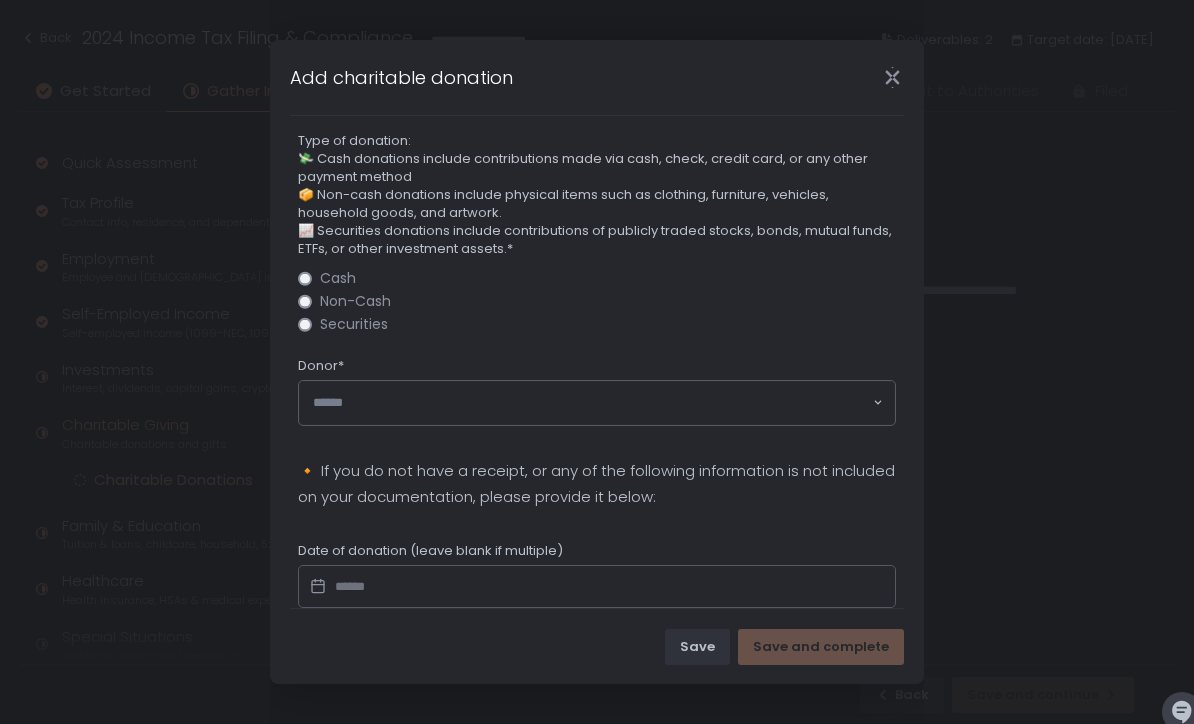 scroll, scrollTop: 116, scrollLeft: 0, axis: vertical 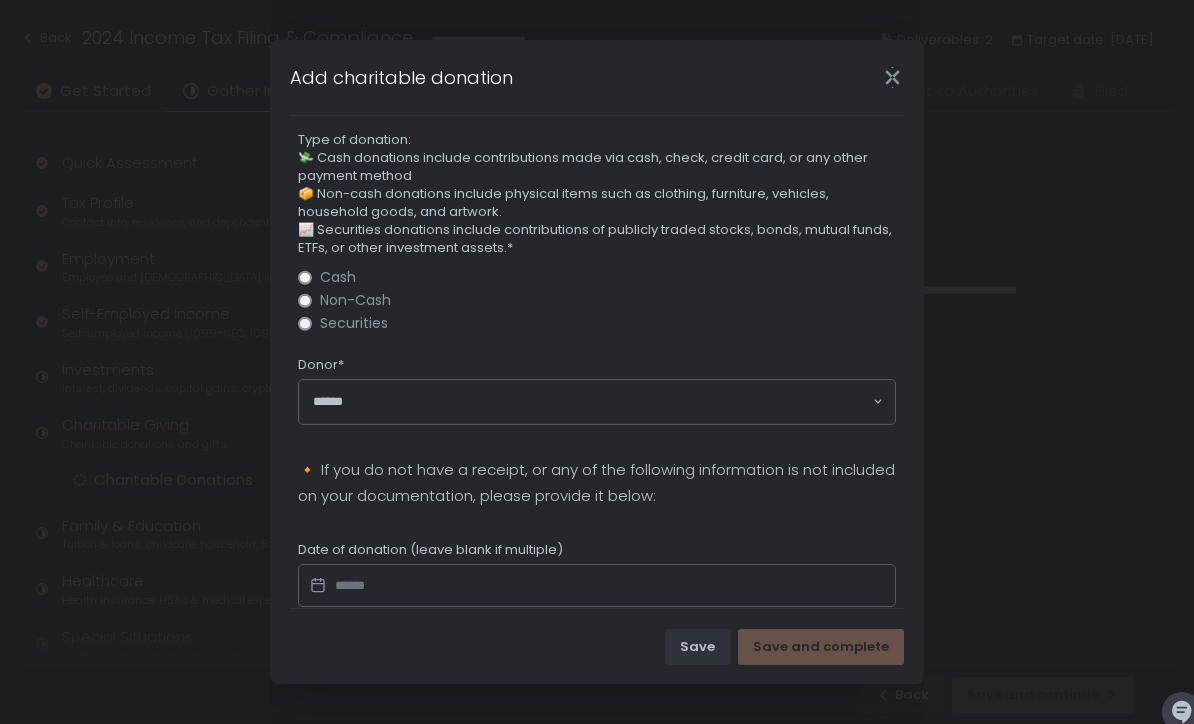 click 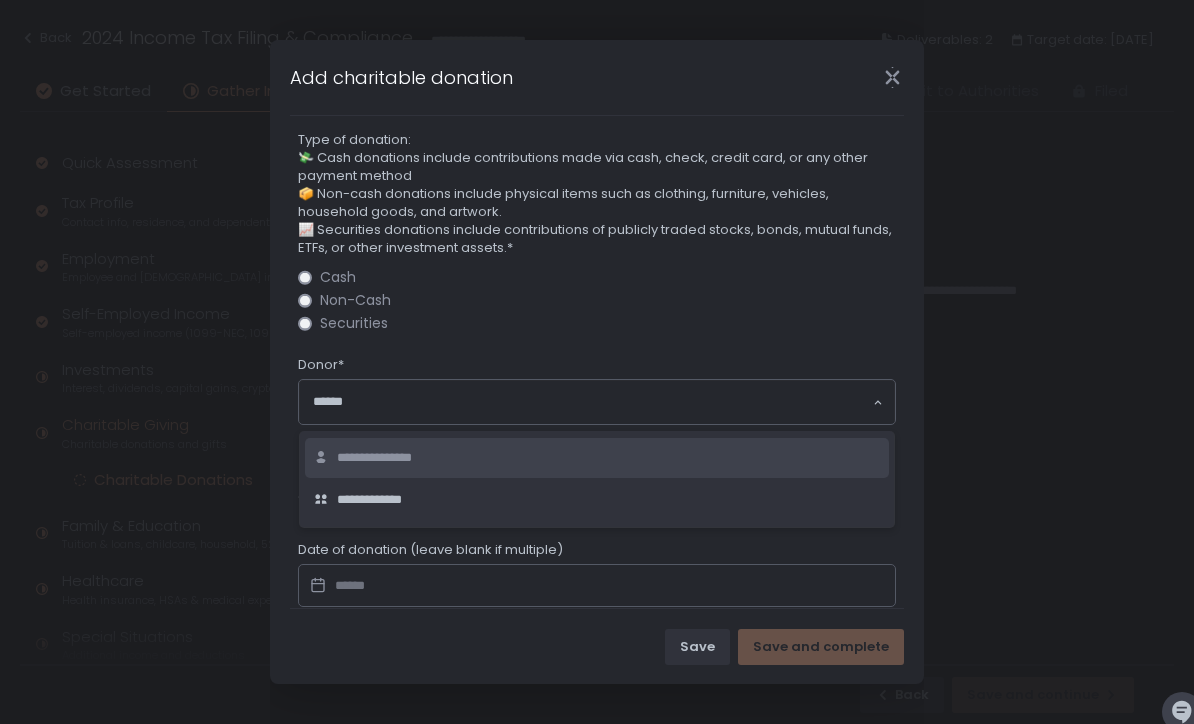 click on "**********" 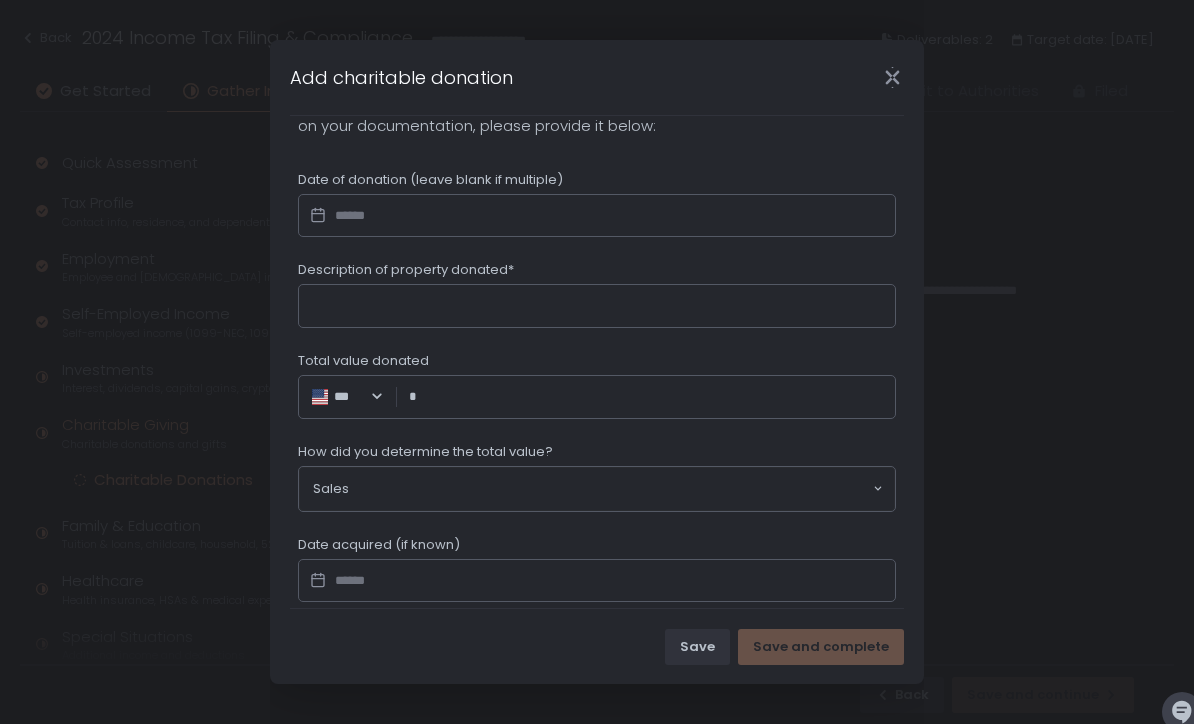 scroll, scrollTop: 498, scrollLeft: 0, axis: vertical 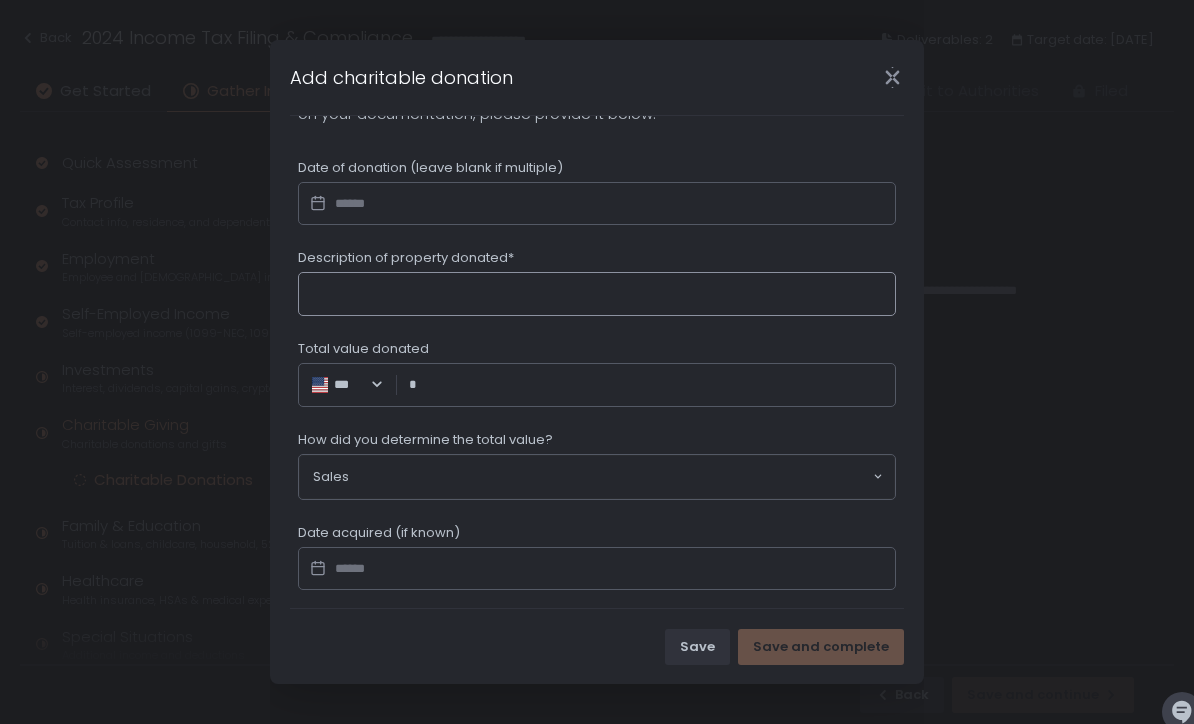 click on "Description of property donated*" 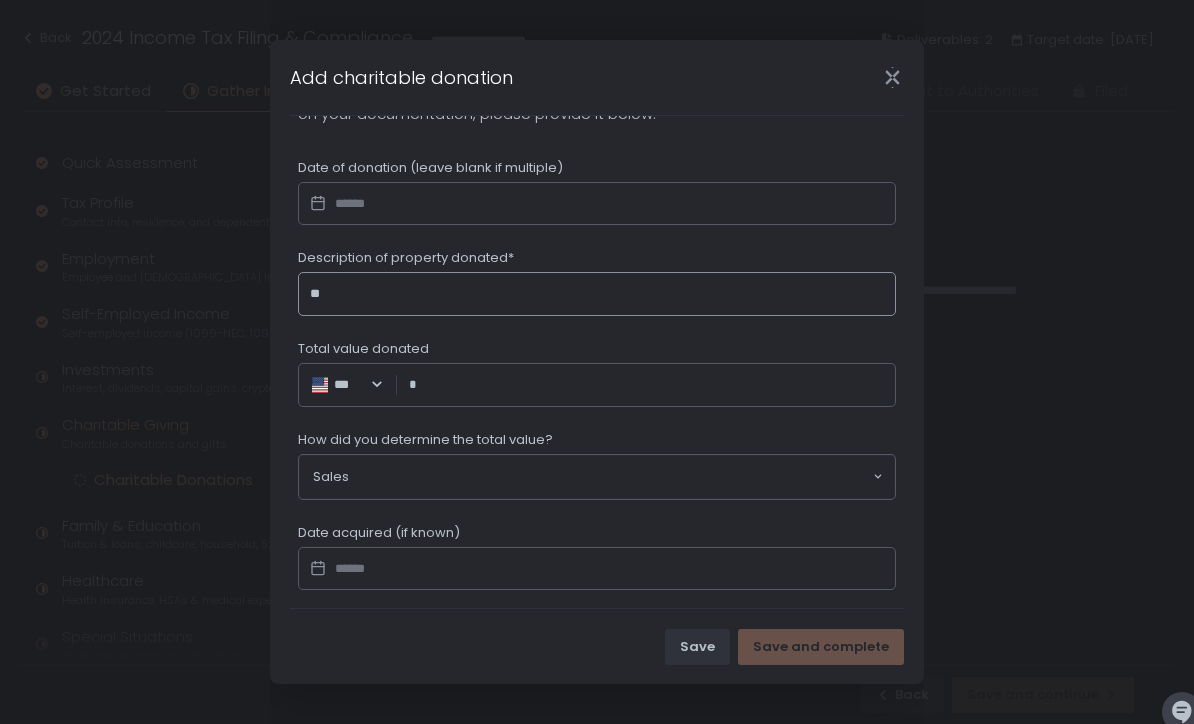 type on "*" 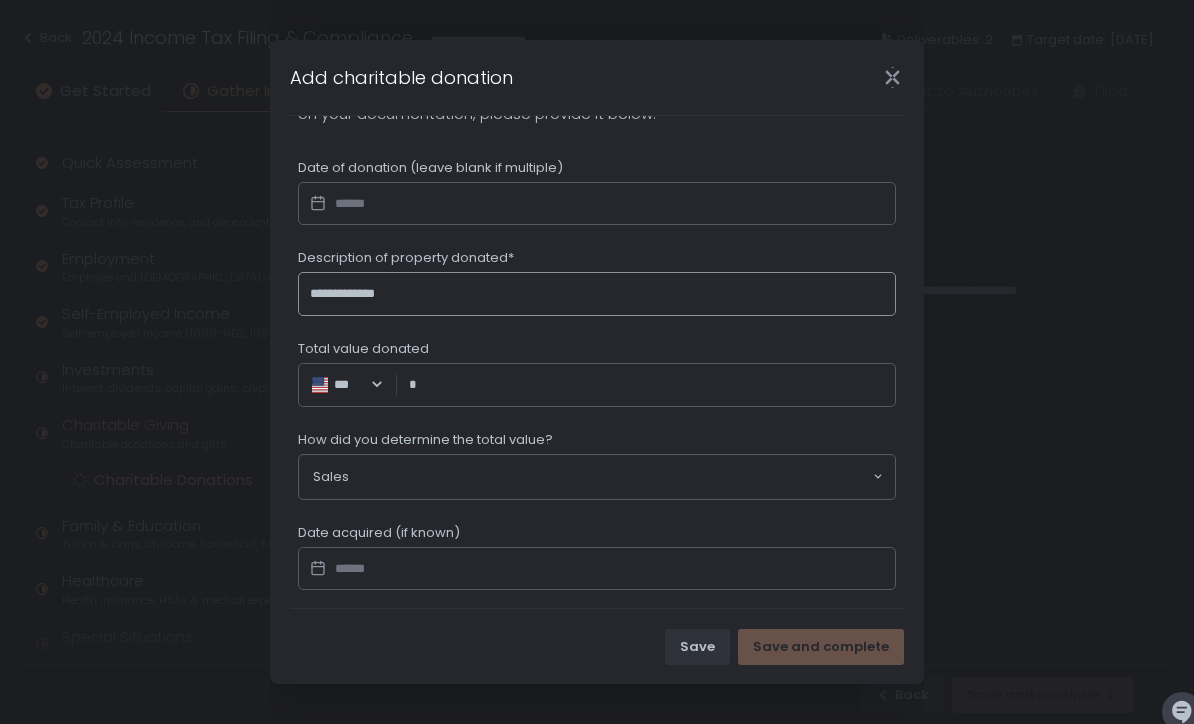 type on "**********" 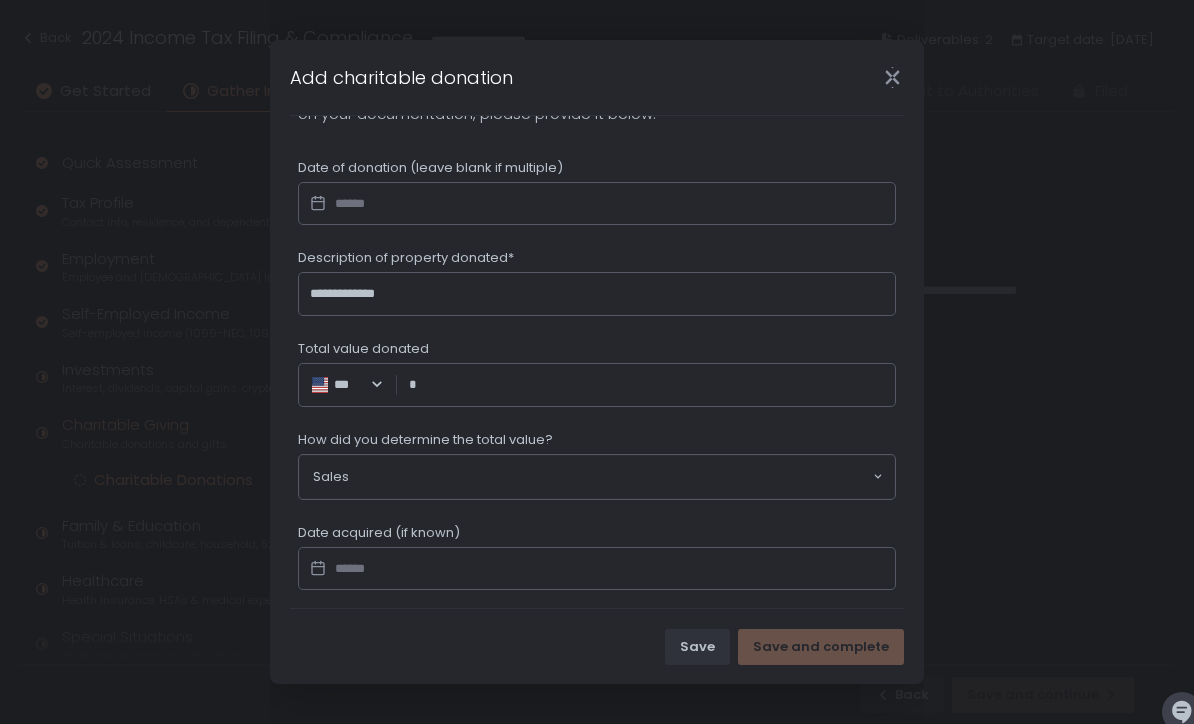 click on "Total value donated" at bounding box center [652, 385] 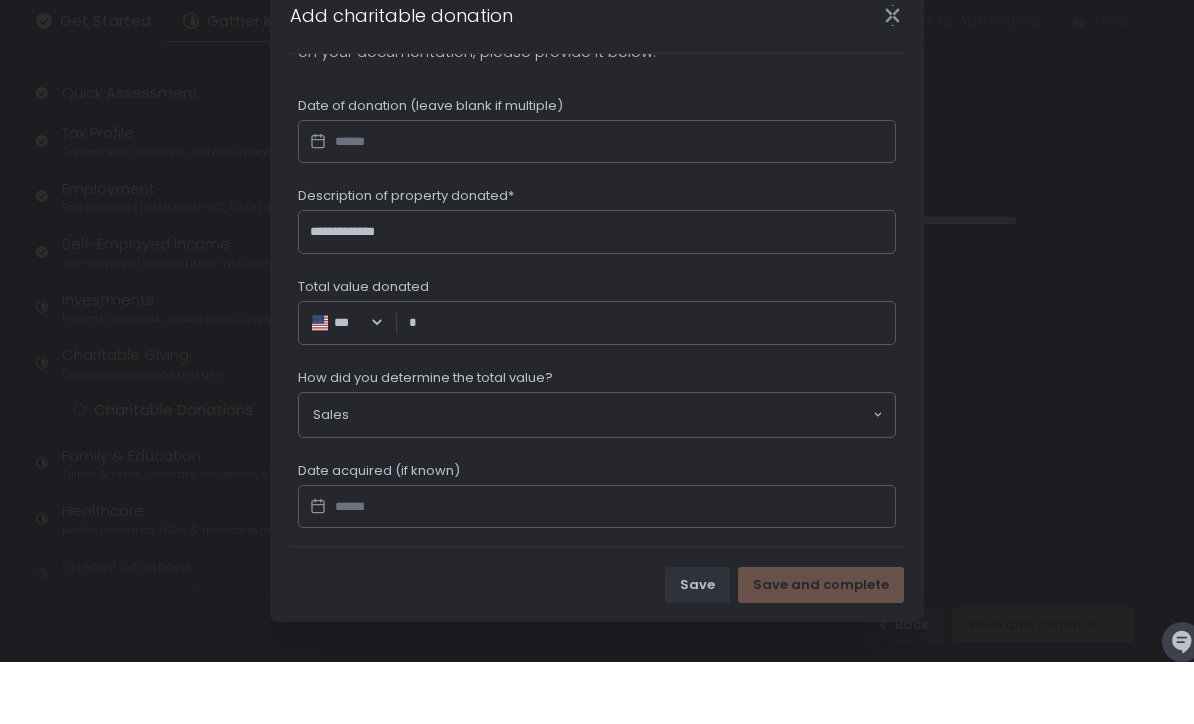 scroll, scrollTop: 67, scrollLeft: 0, axis: vertical 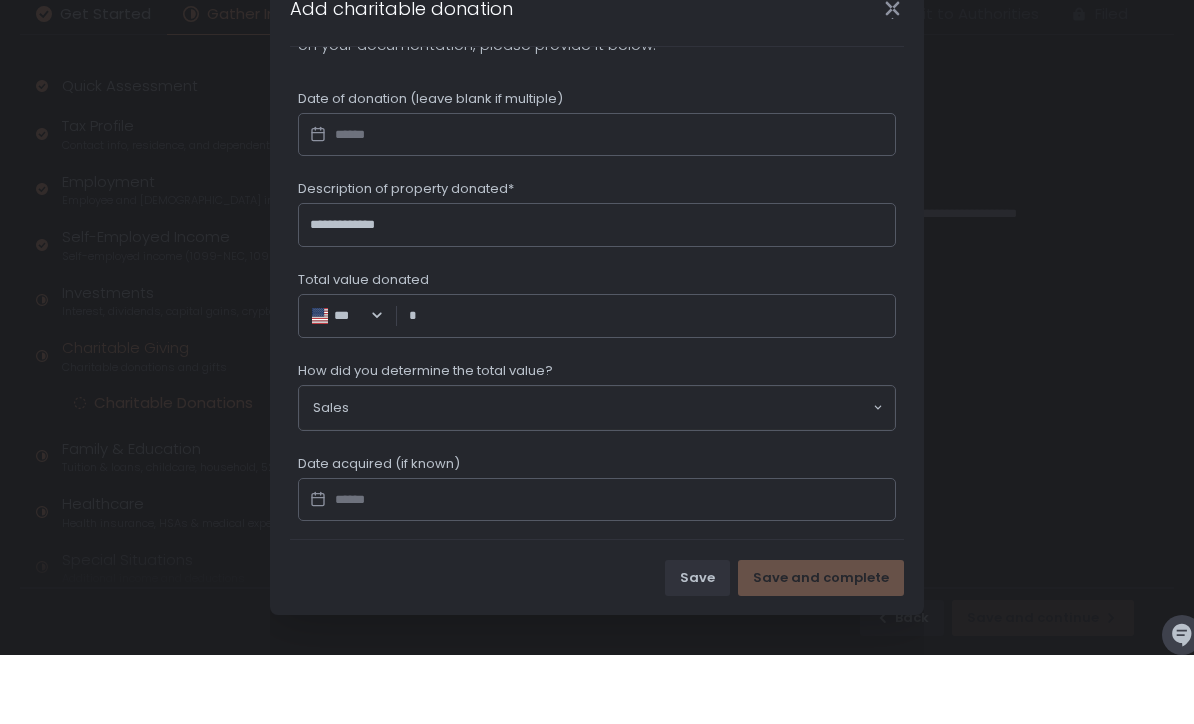 click 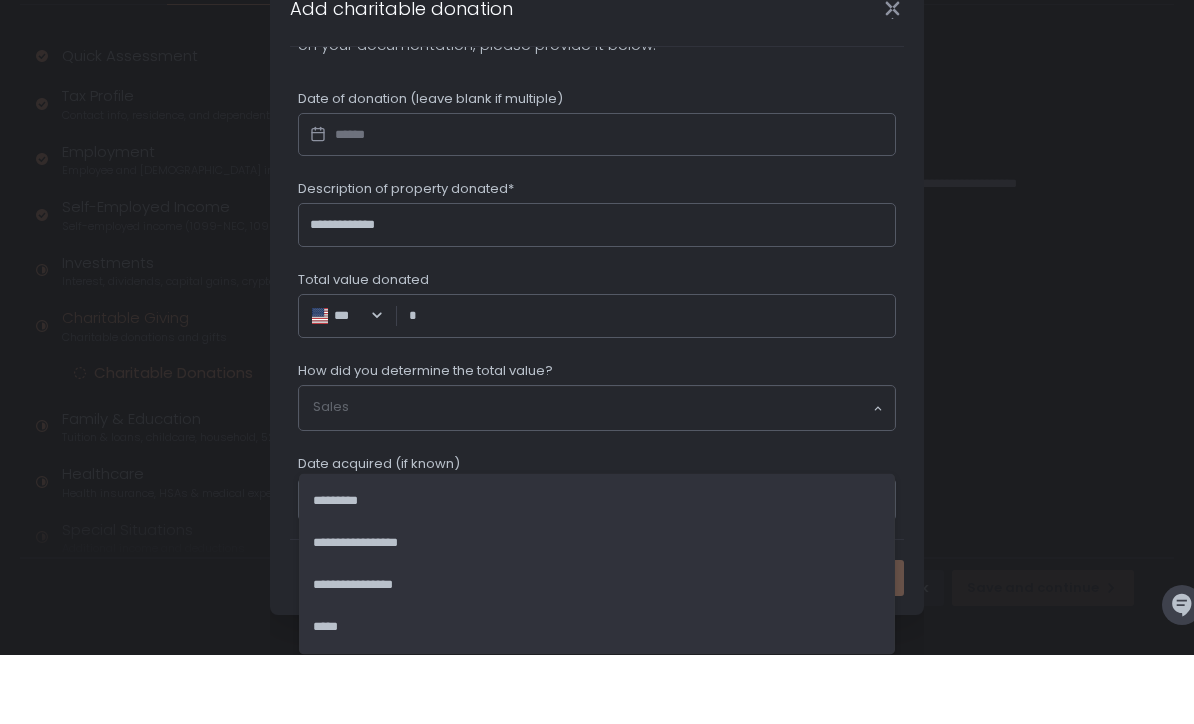 click on "**********" 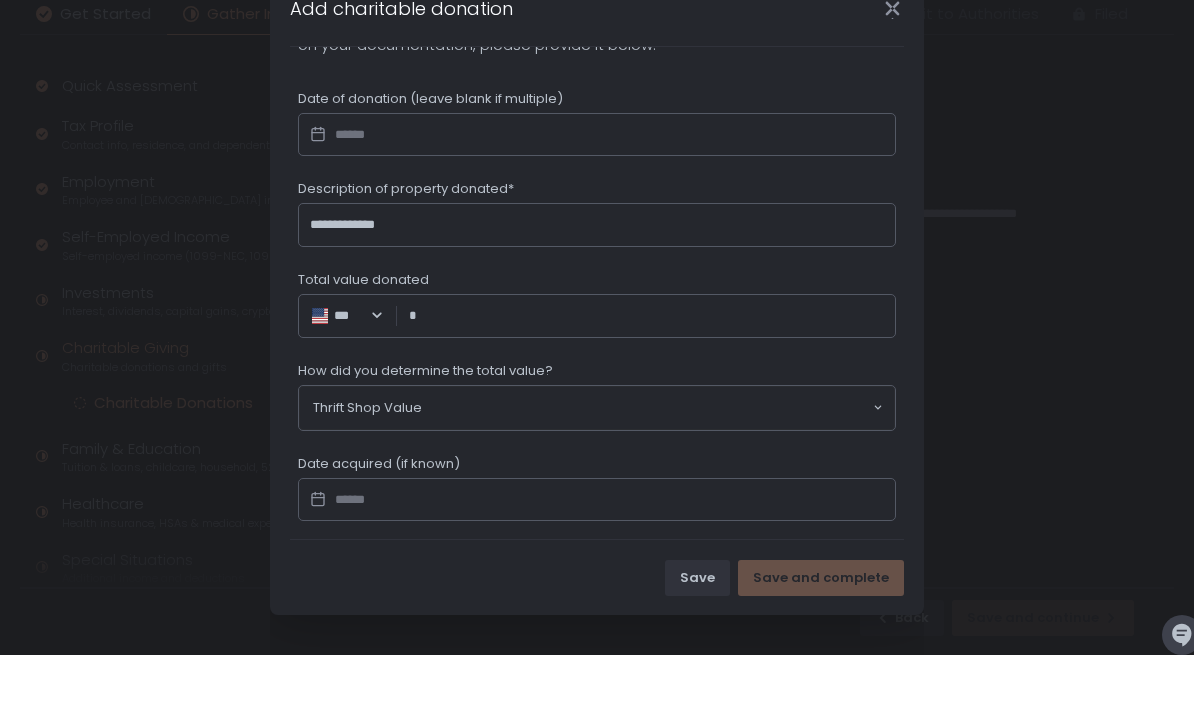 scroll, scrollTop: 67, scrollLeft: 0, axis: vertical 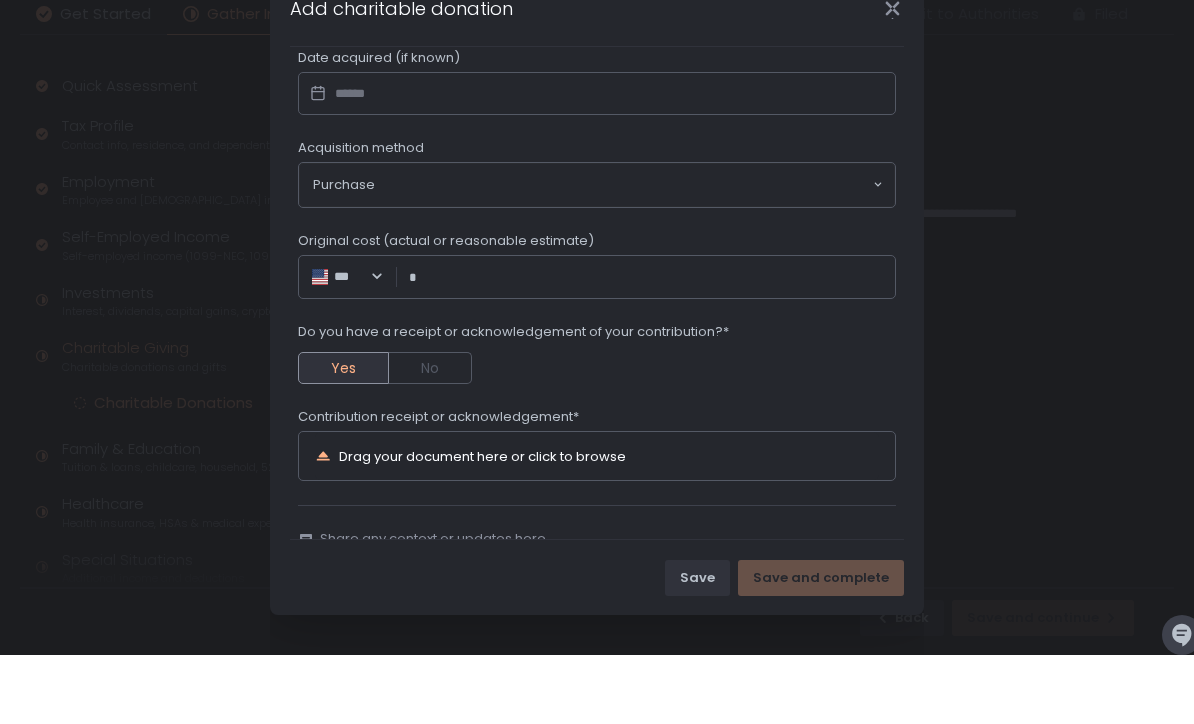 click on "Save" at bounding box center (697, 647) 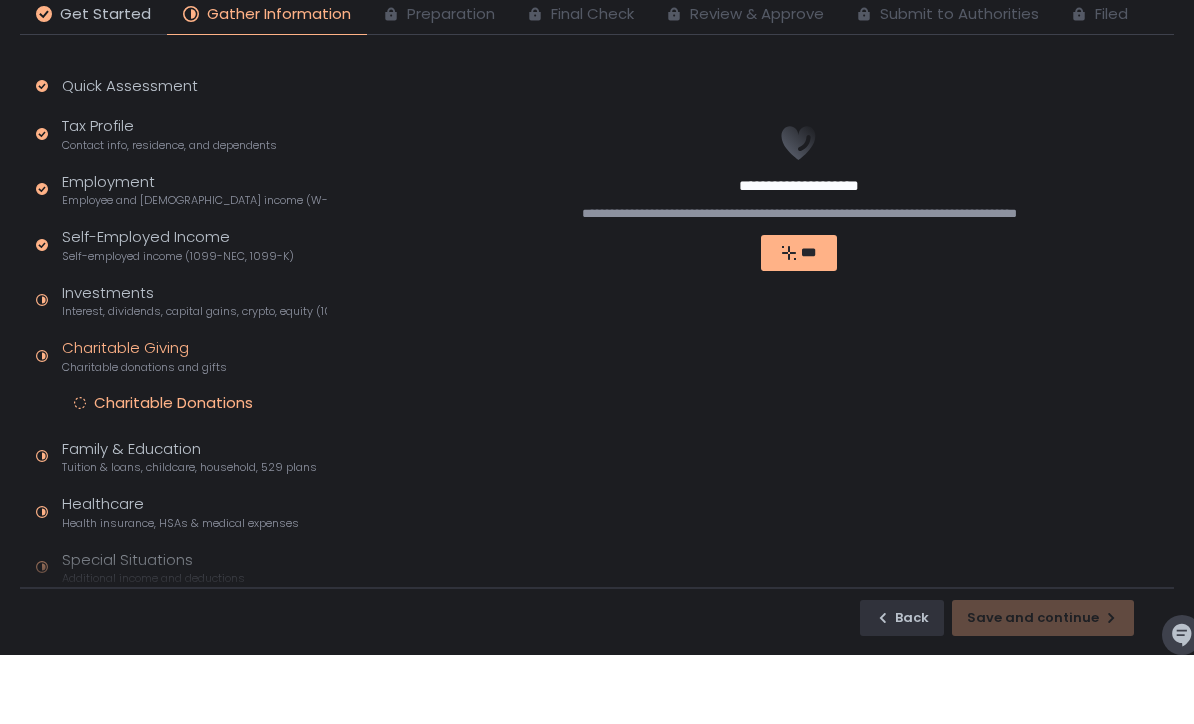 scroll, scrollTop: 66, scrollLeft: 0, axis: vertical 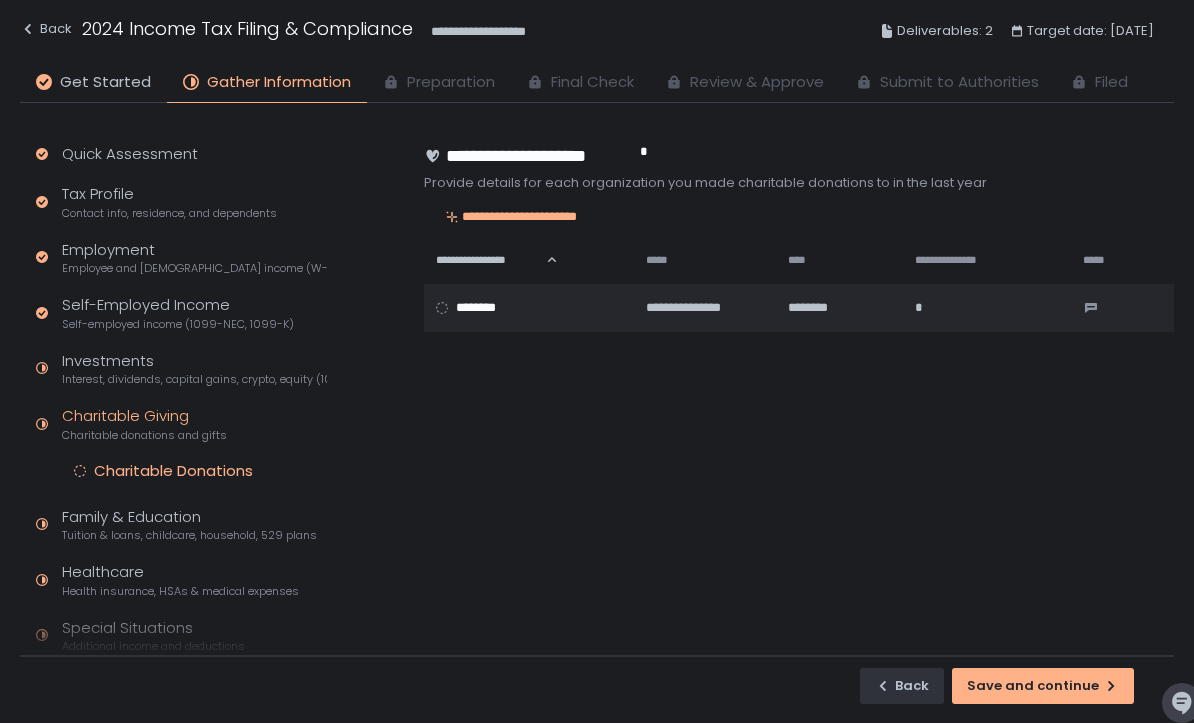 click on "Save and continue" at bounding box center (1043, 687) 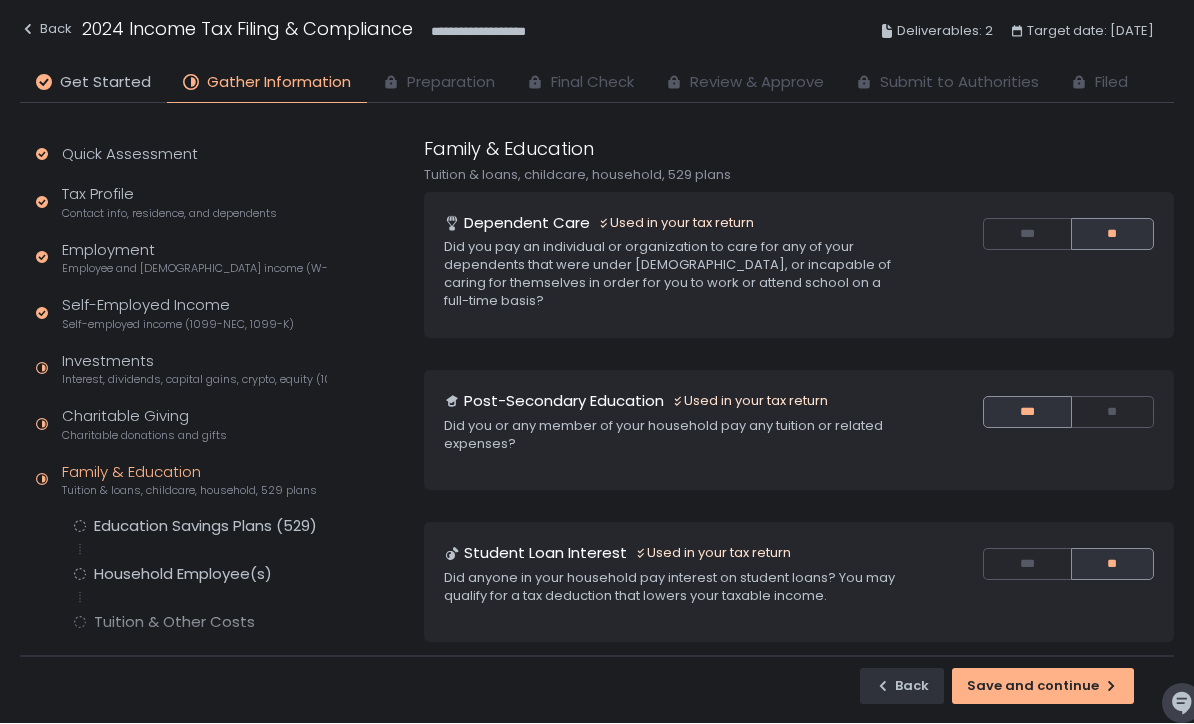 click on "Save and continue" 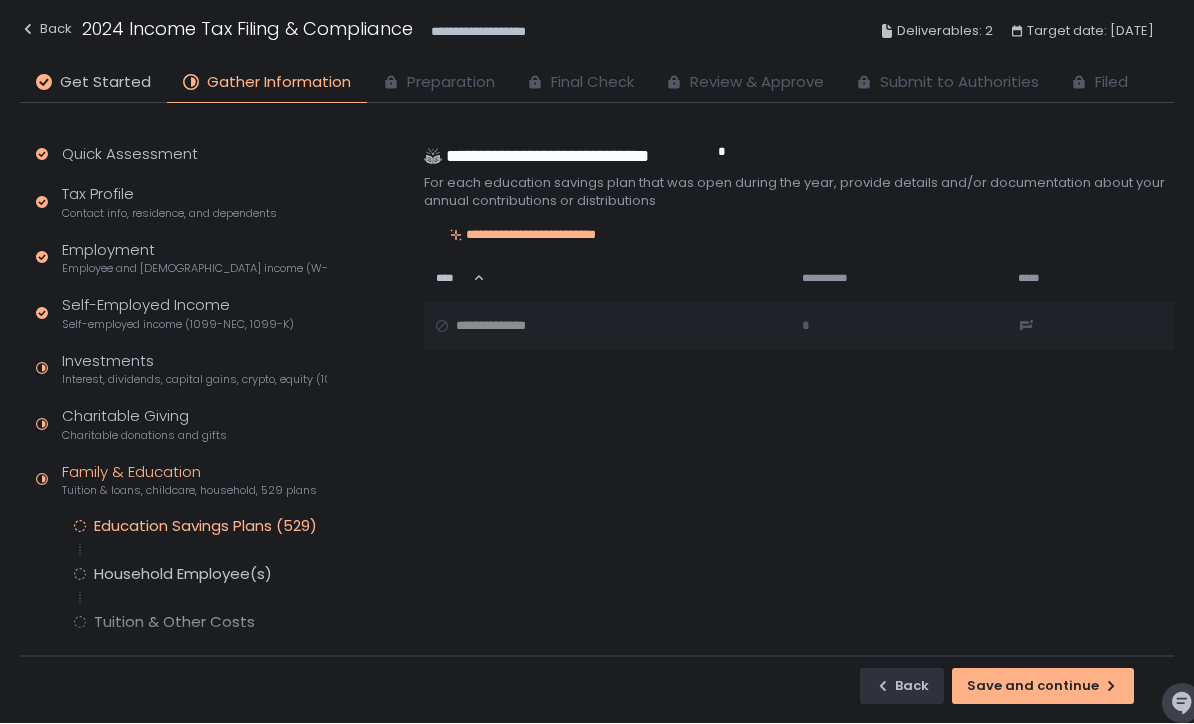 click on "Save and continue" at bounding box center (1043, 687) 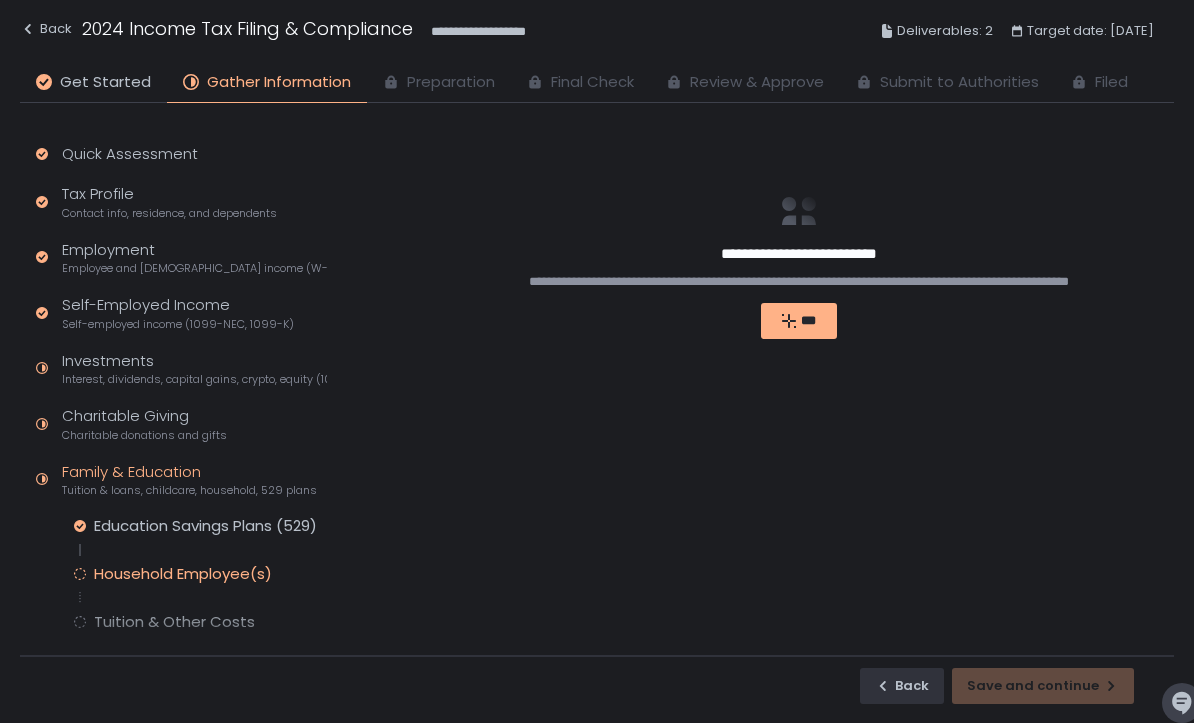 click on "Family & Education Tuition & loans, childcare, household, 529 plans" 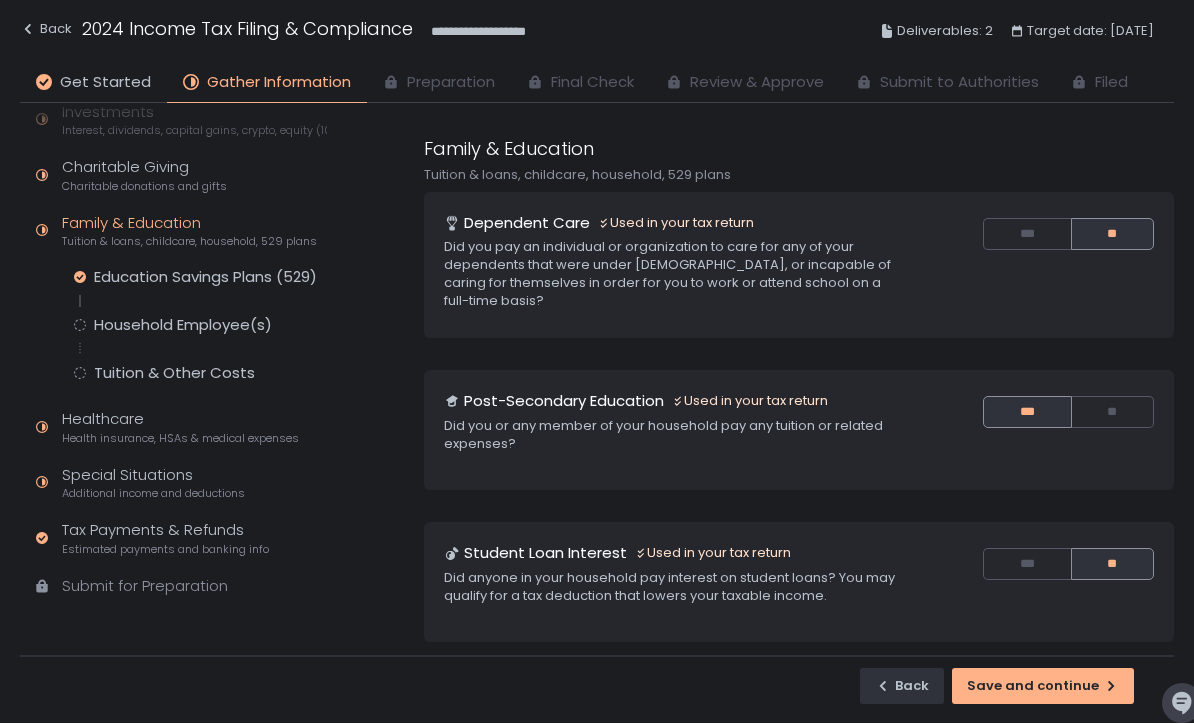 scroll, scrollTop: 296, scrollLeft: 0, axis: vertical 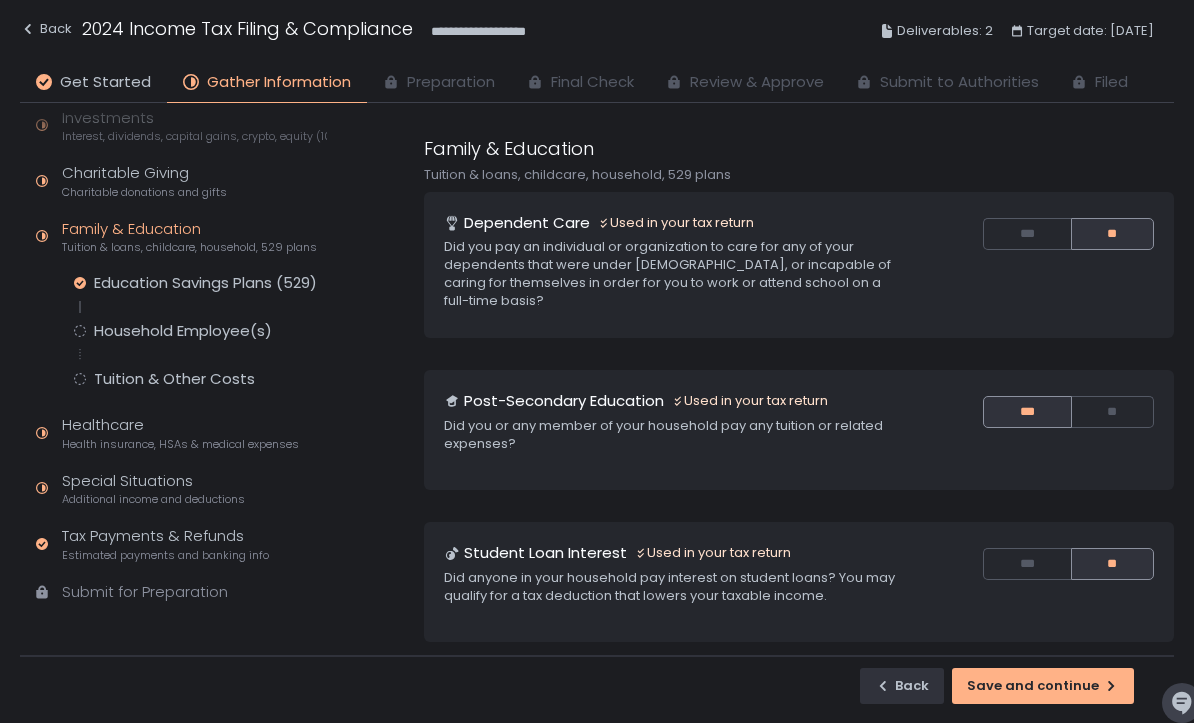 click on "Additional income and deductions" 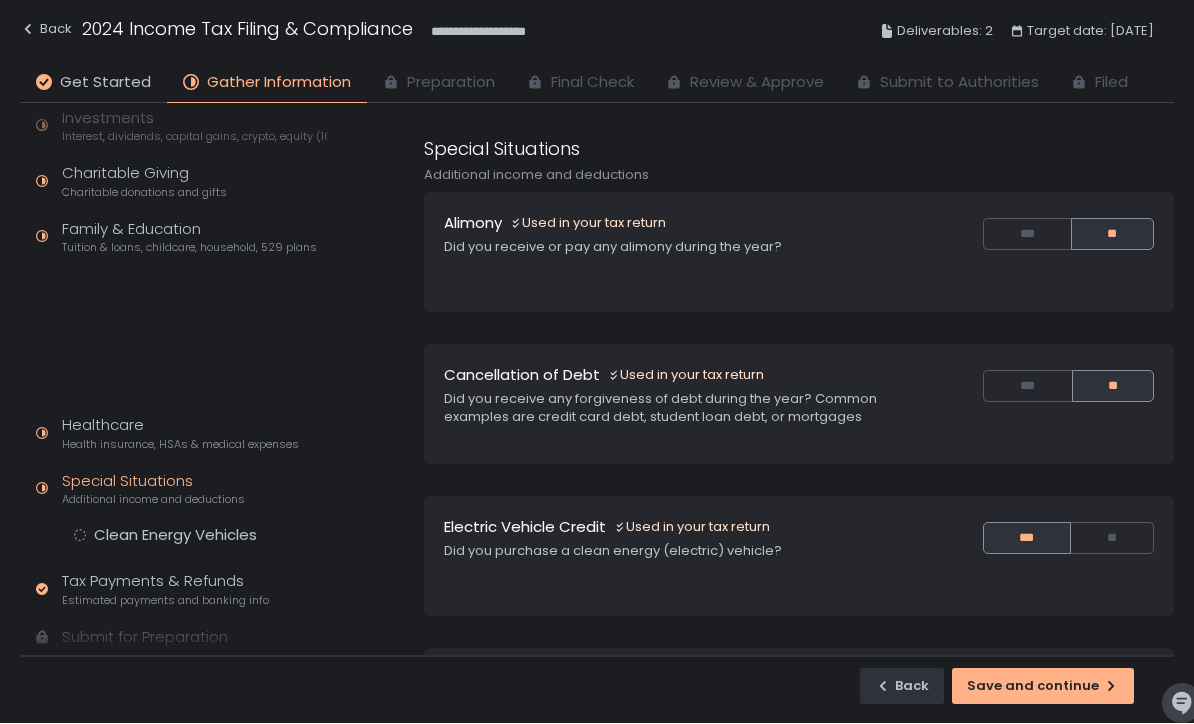 scroll, scrollTop: 147, scrollLeft: 0, axis: vertical 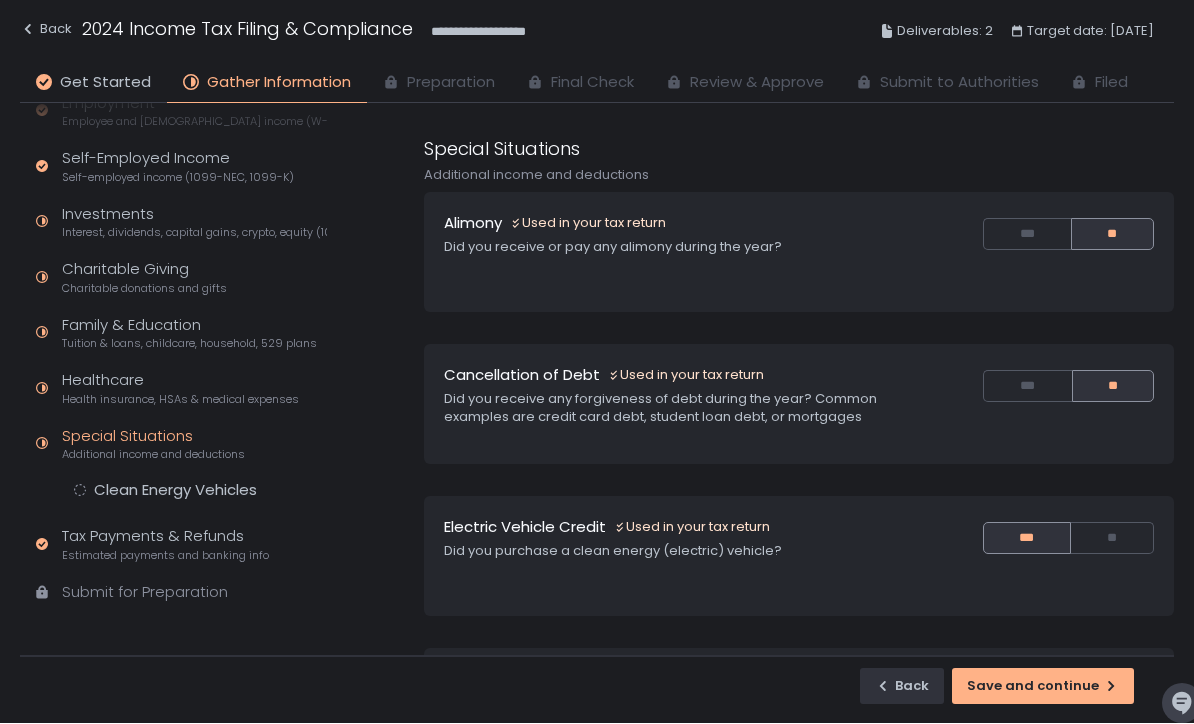 click on "Estimated payments and banking info" 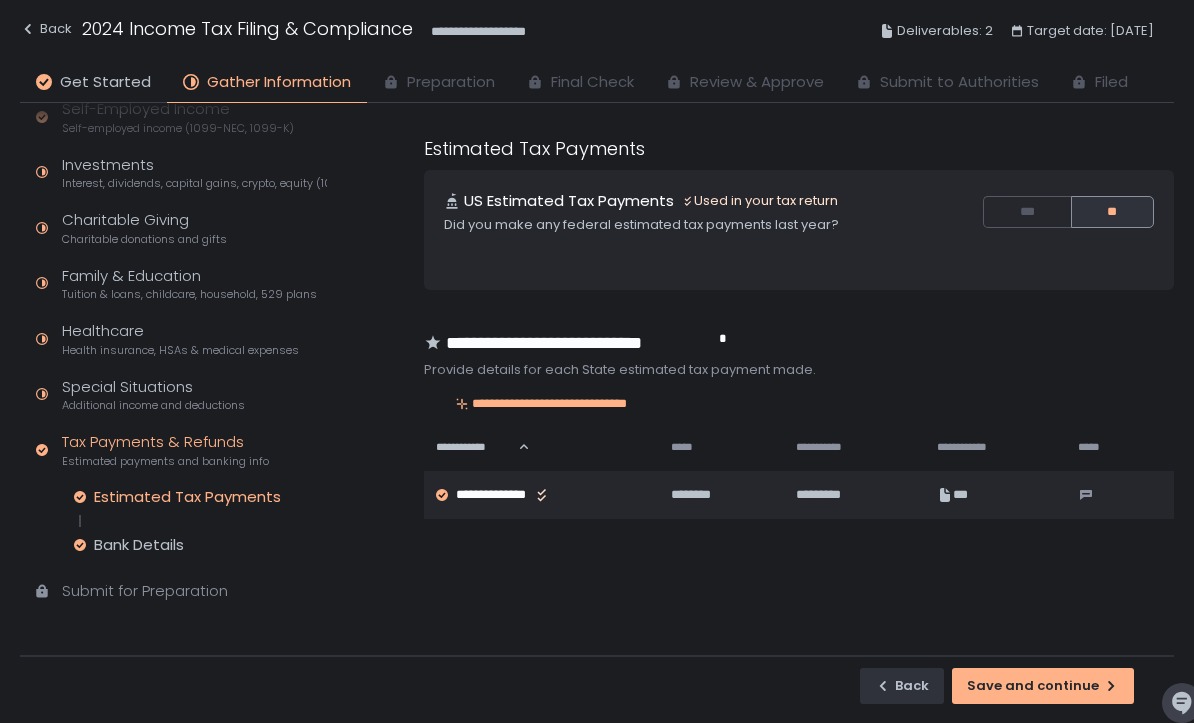 scroll, scrollTop: 195, scrollLeft: 0, axis: vertical 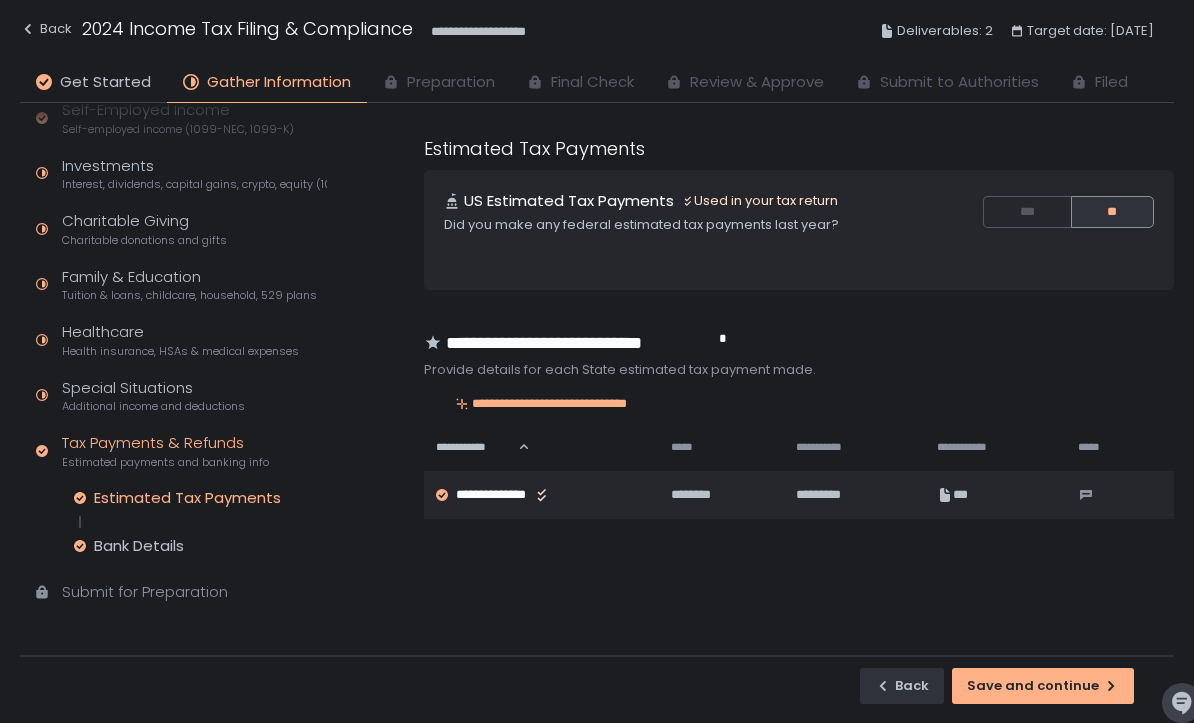 click on "Submit for Preparation" 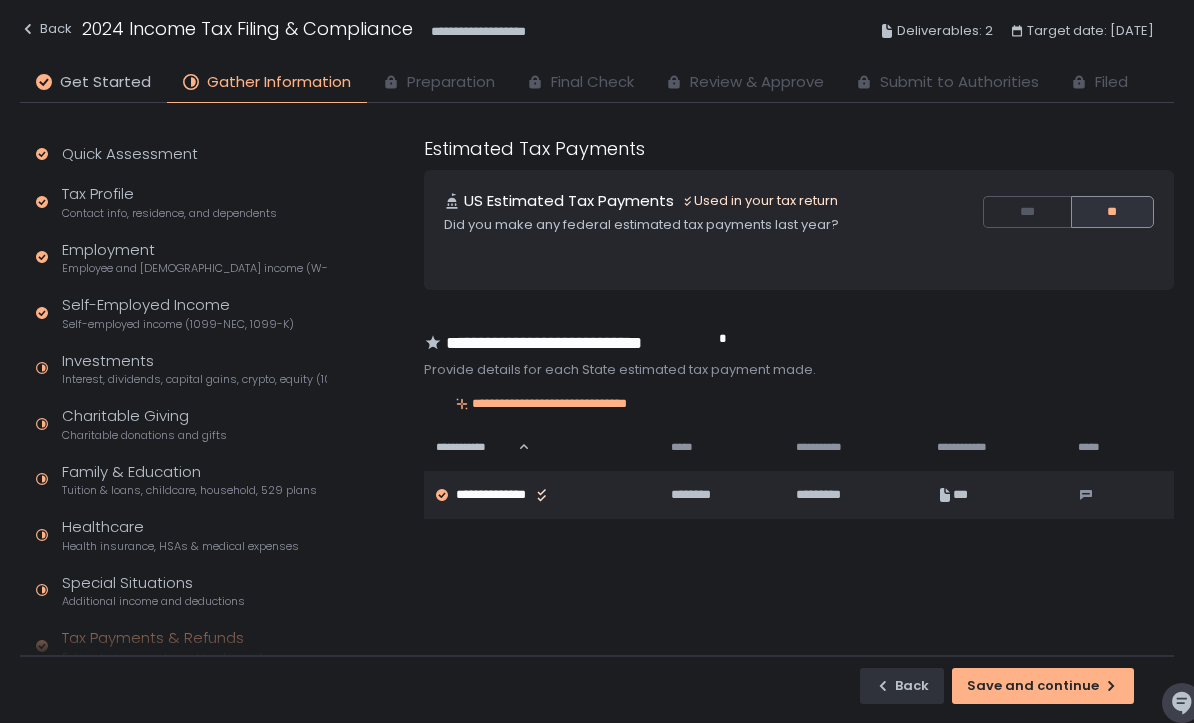 scroll, scrollTop: -18, scrollLeft: 0, axis: vertical 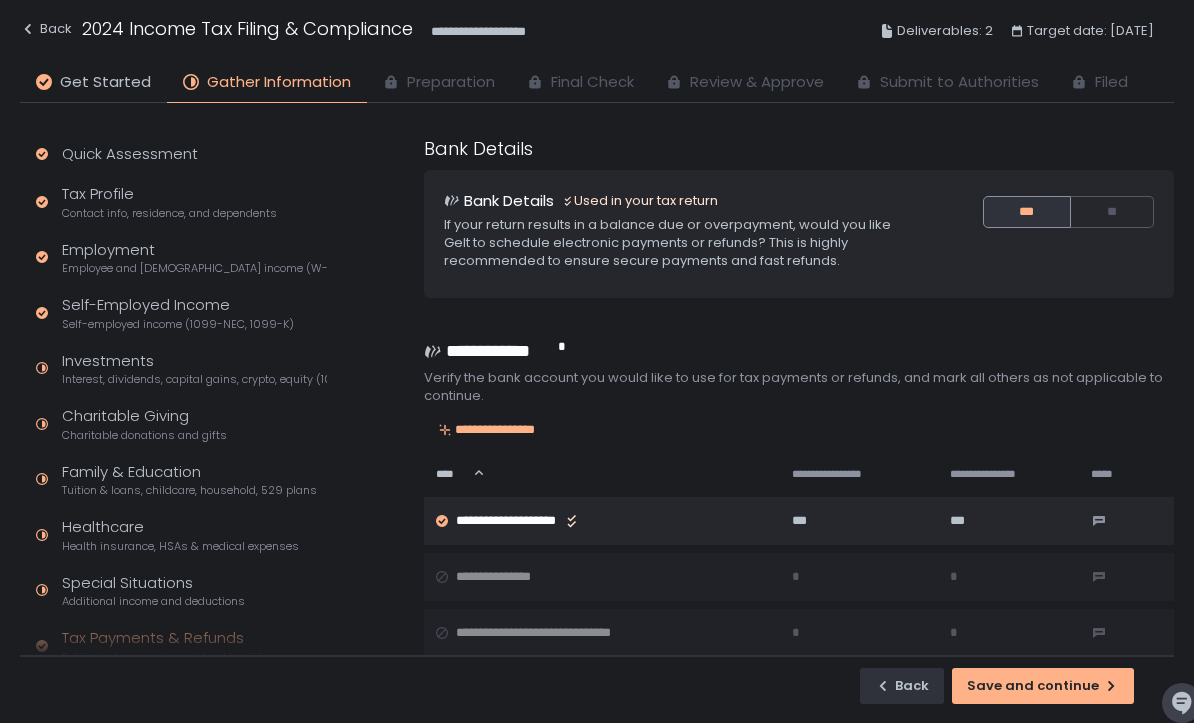 click on "Save and continue" 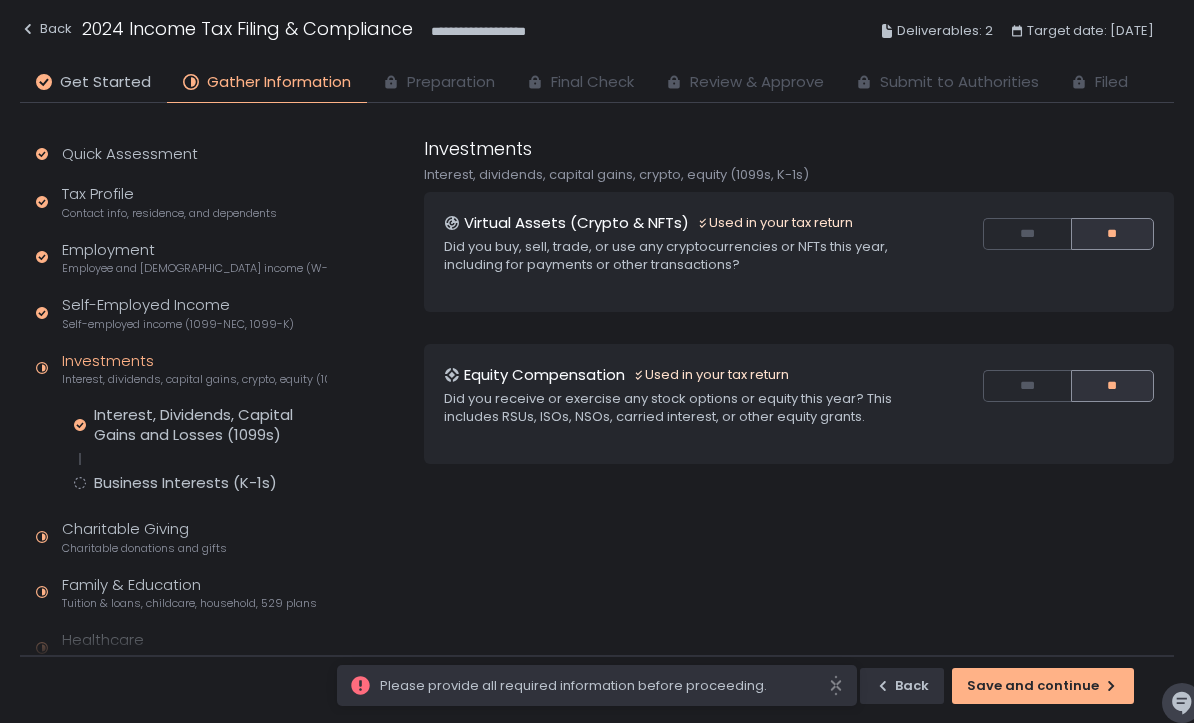 click on "Save and continue" 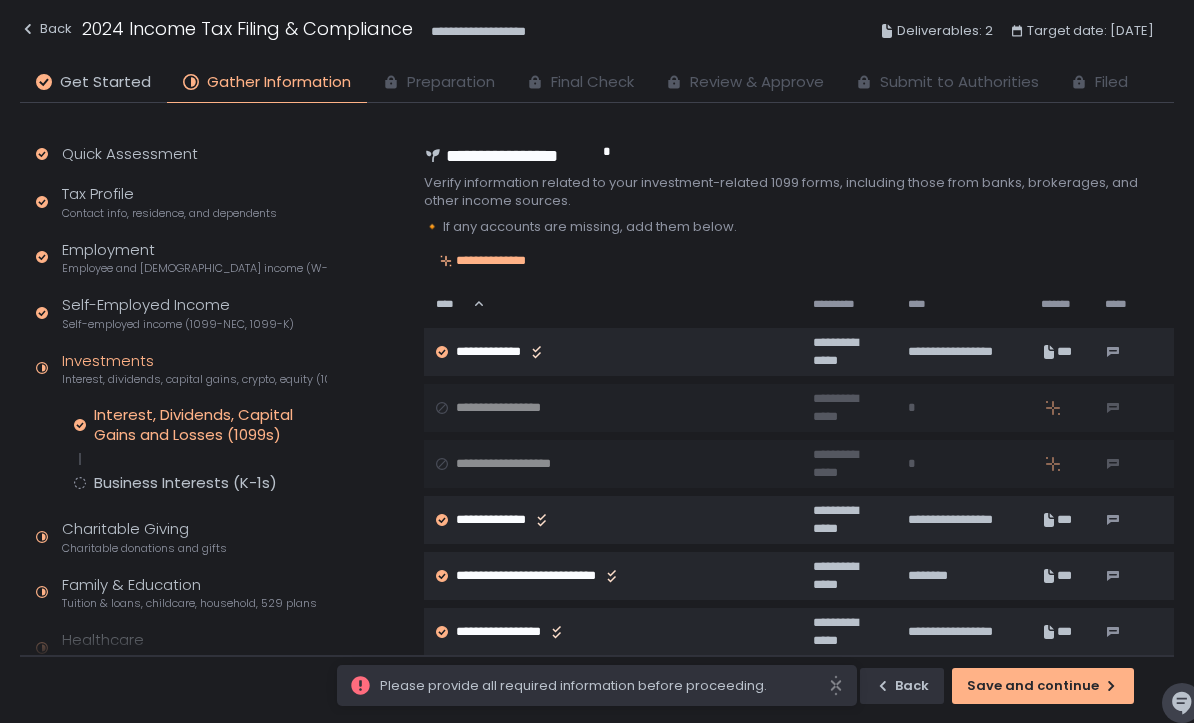 click on "Save and continue" 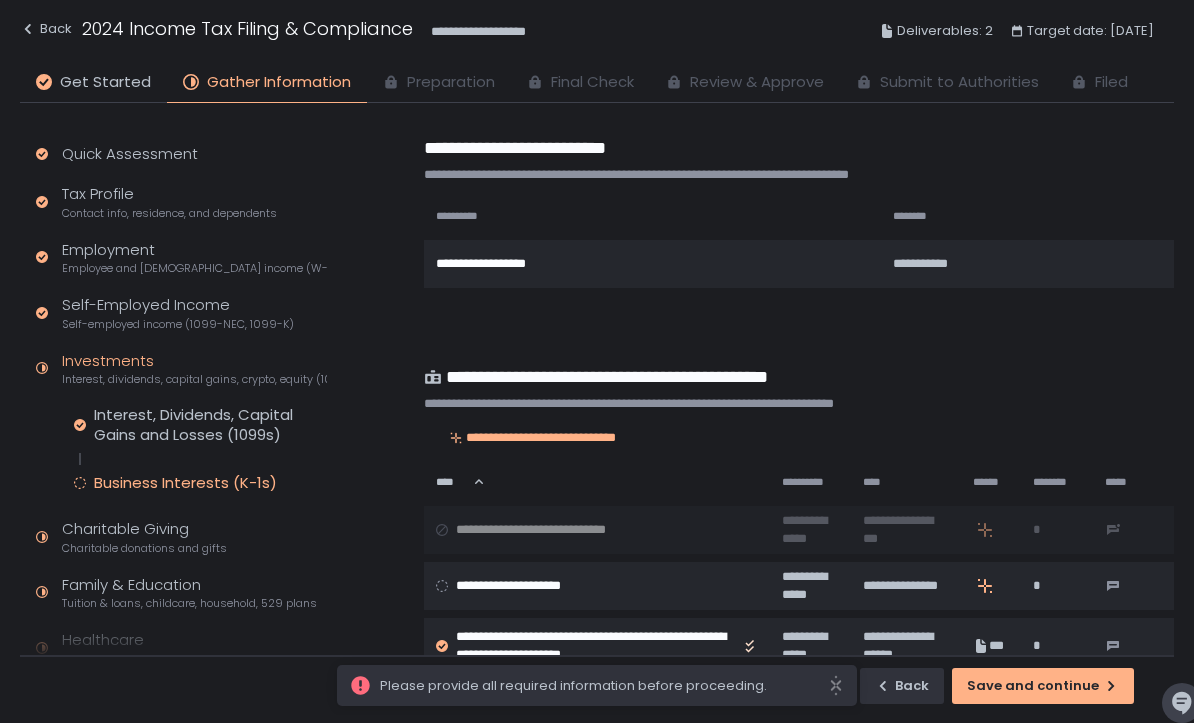 click on "Save and continue" 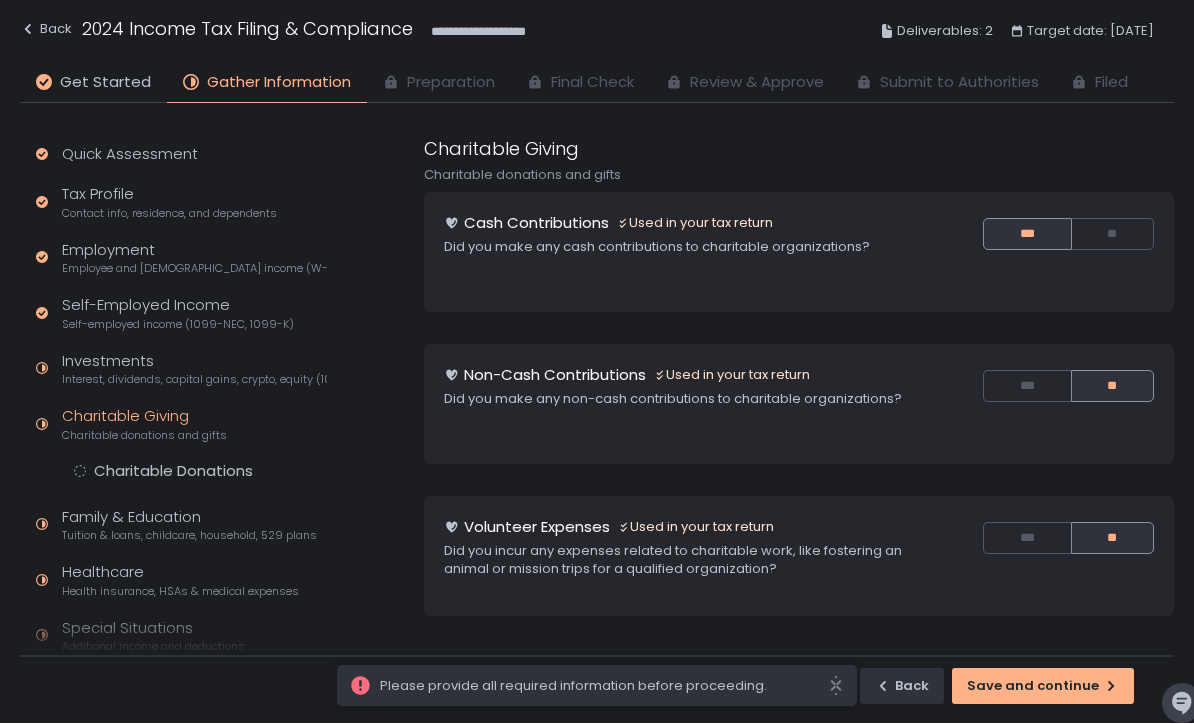 click on "Save and continue" 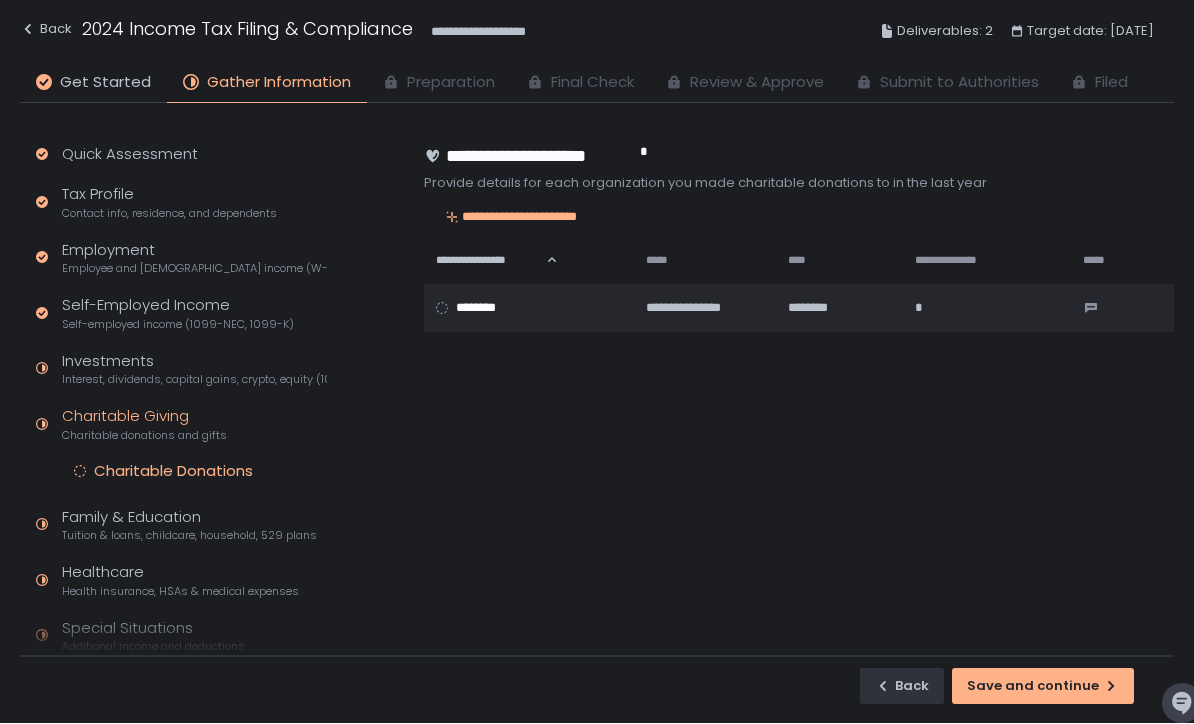 click on "Save and continue" 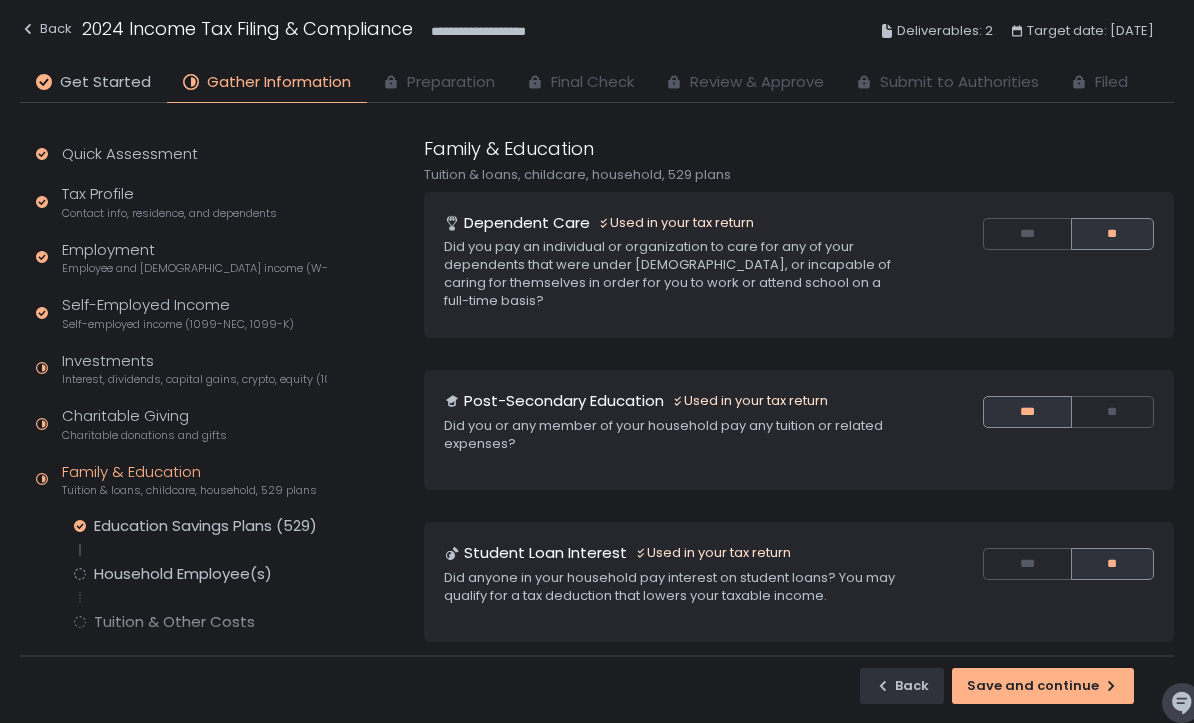 click on "Save and continue" at bounding box center [1043, 687] 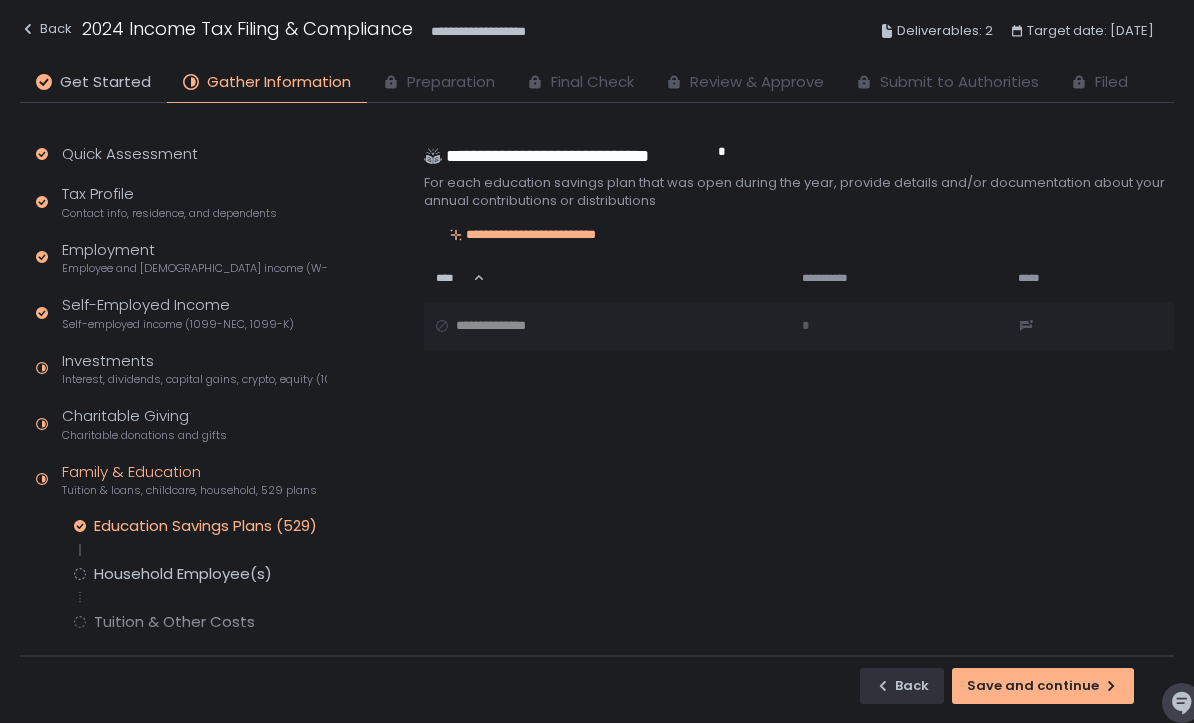 click on "Save and continue" 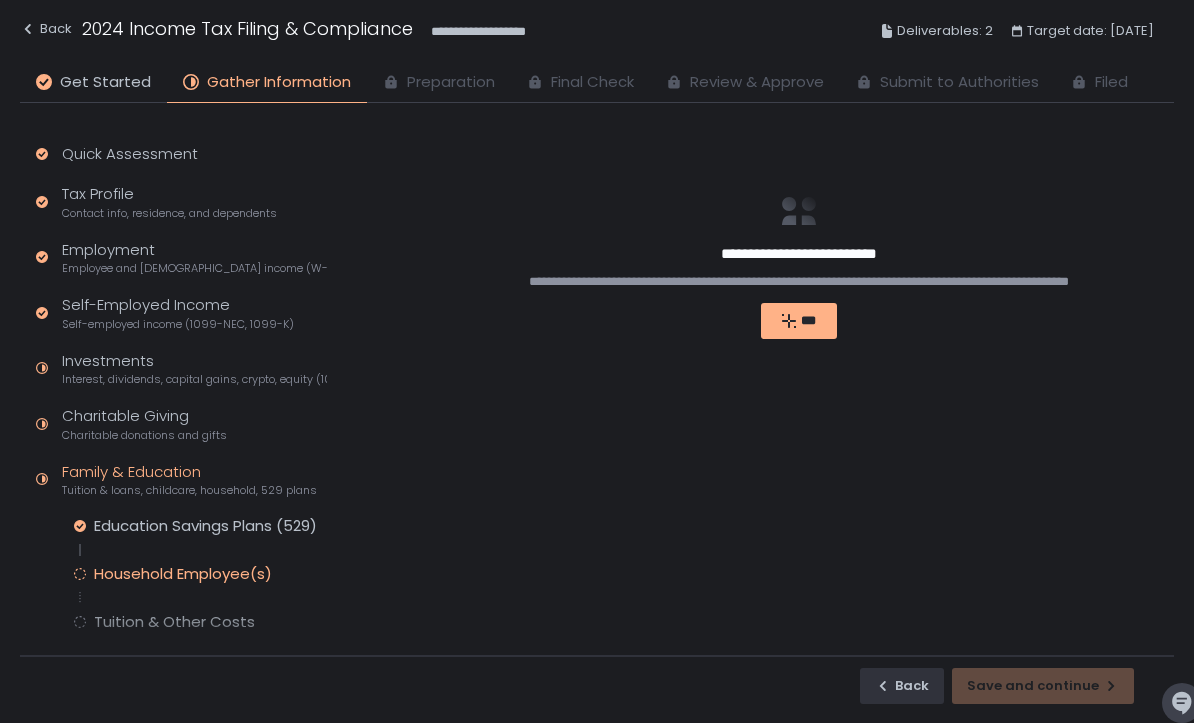 click on "Back Save and continue" at bounding box center [597, 686] 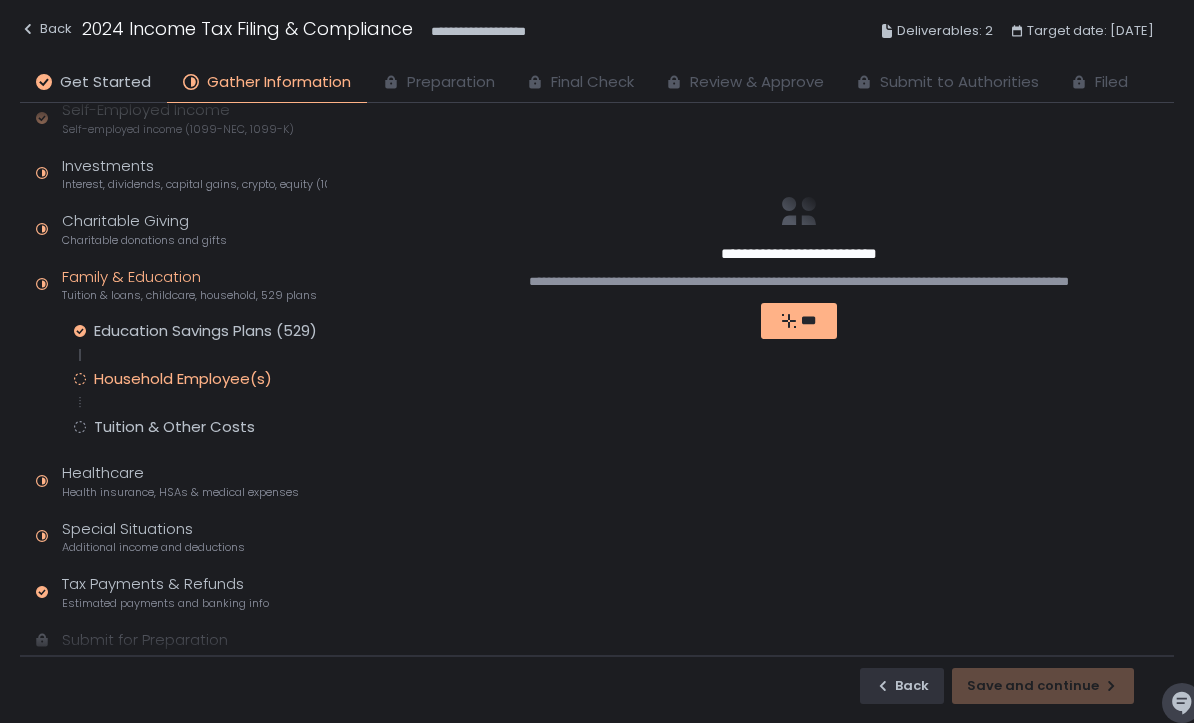 scroll, scrollTop: 199, scrollLeft: 0, axis: vertical 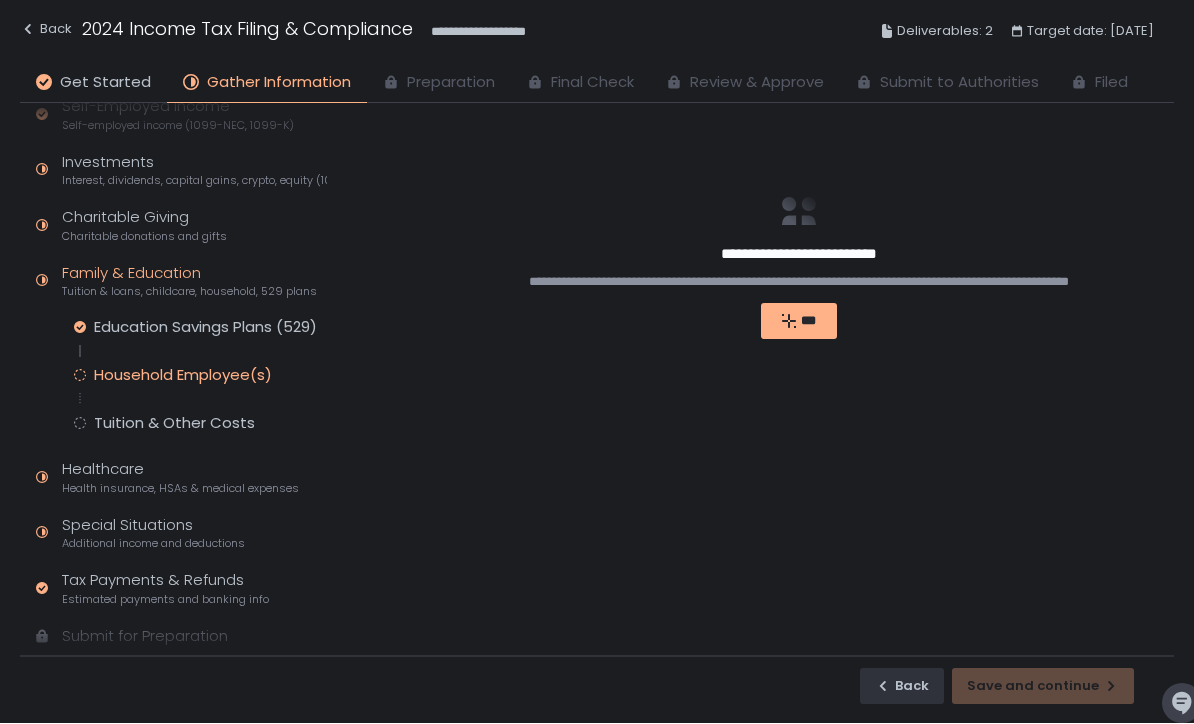 click on "Tuition & Other Costs" 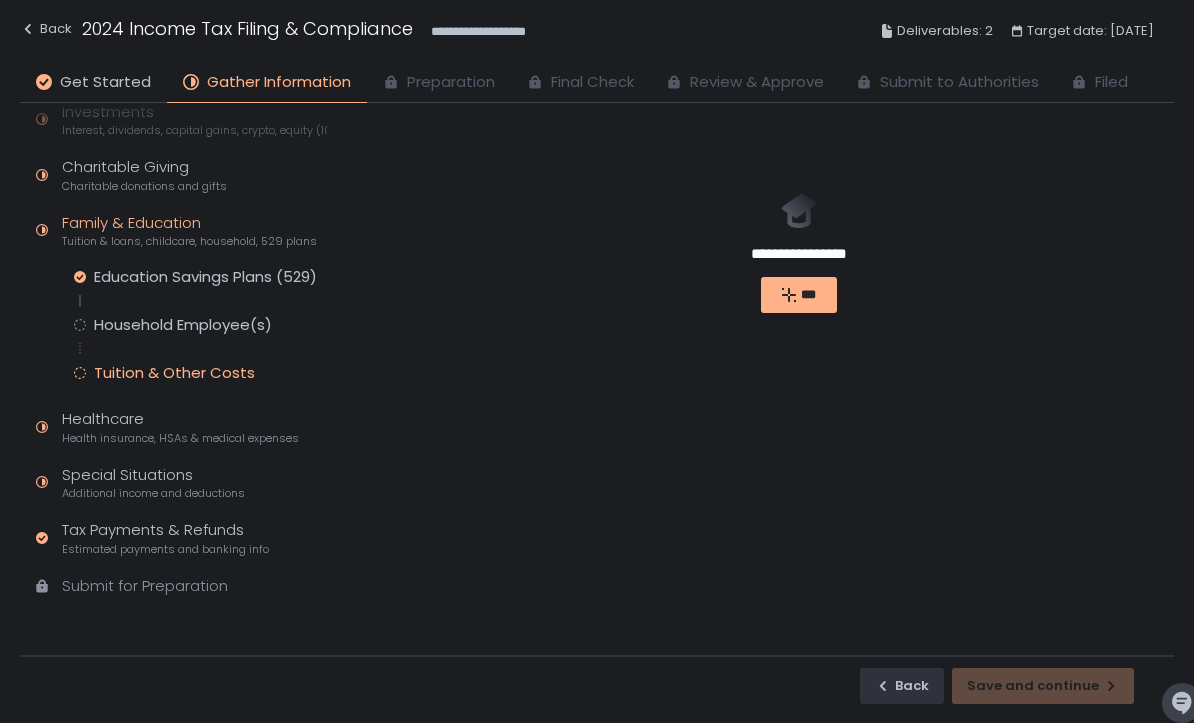 scroll, scrollTop: 296, scrollLeft: 0, axis: vertical 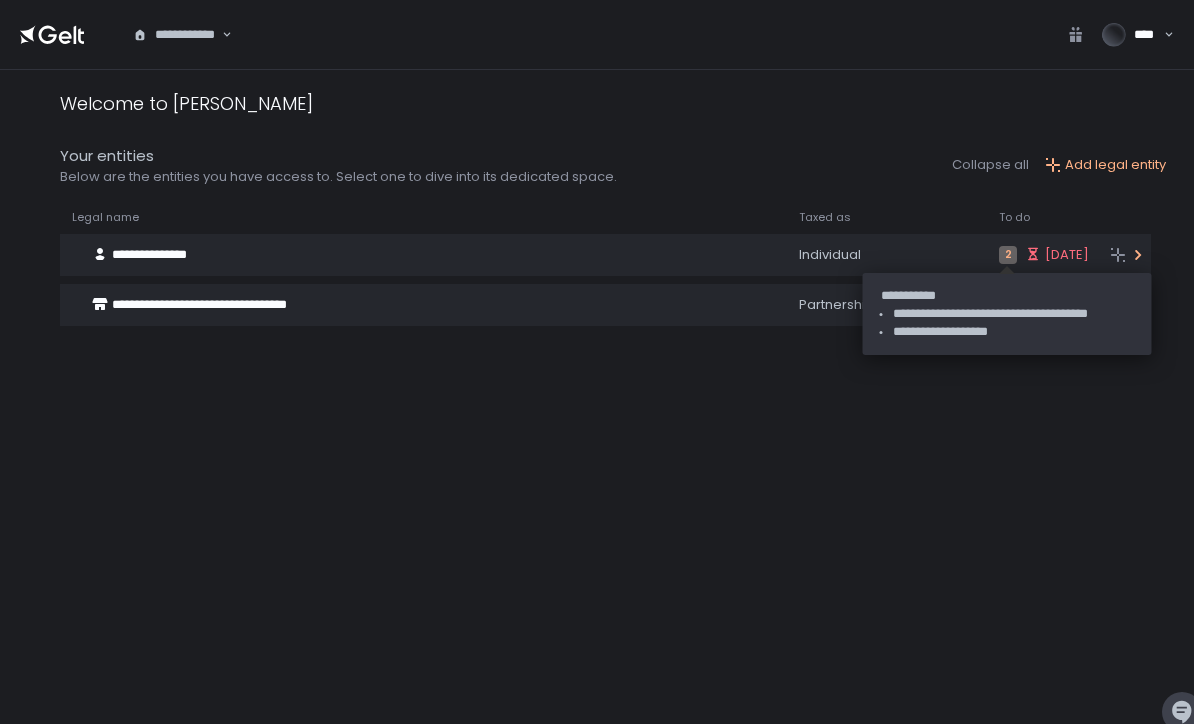 click on "**********" at bounding box center (613, 243) 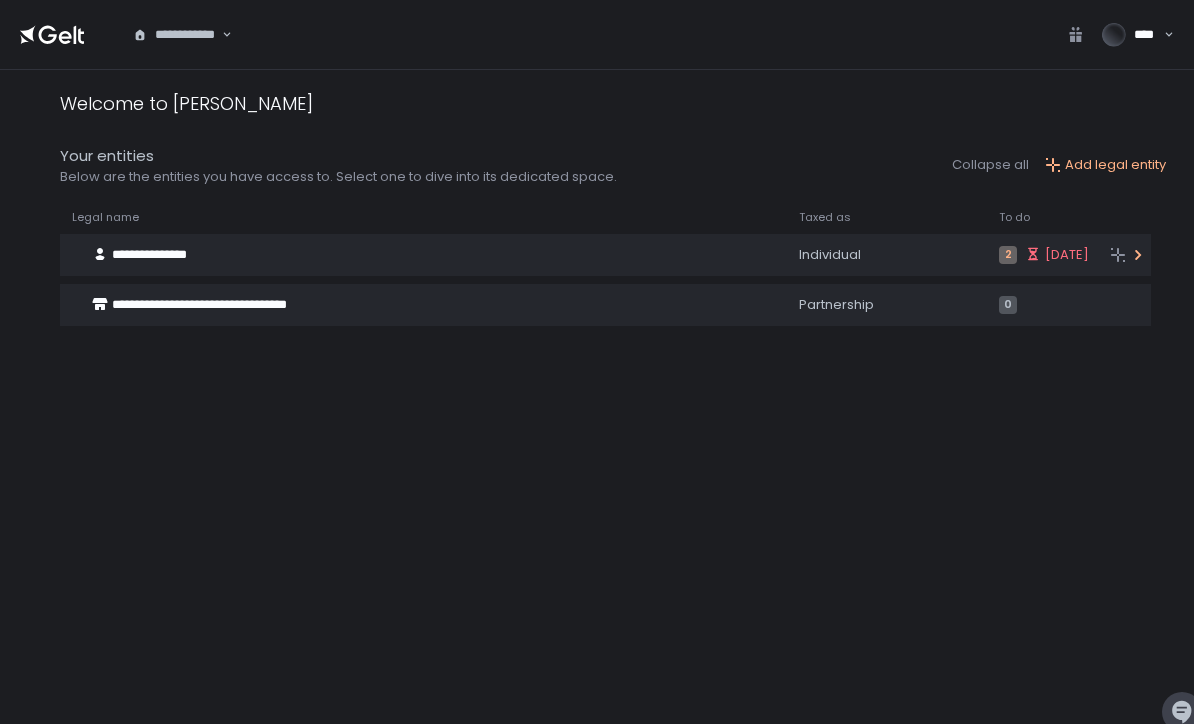 click 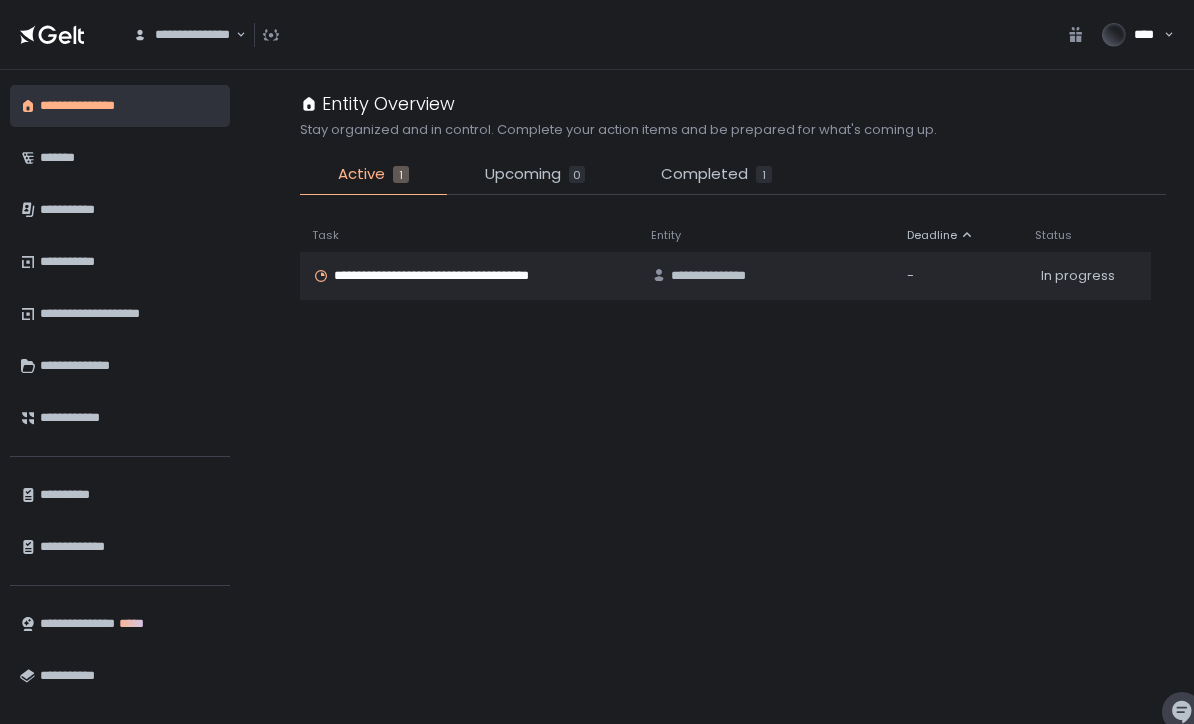 click on "**********" at bounding box center (130, 106) 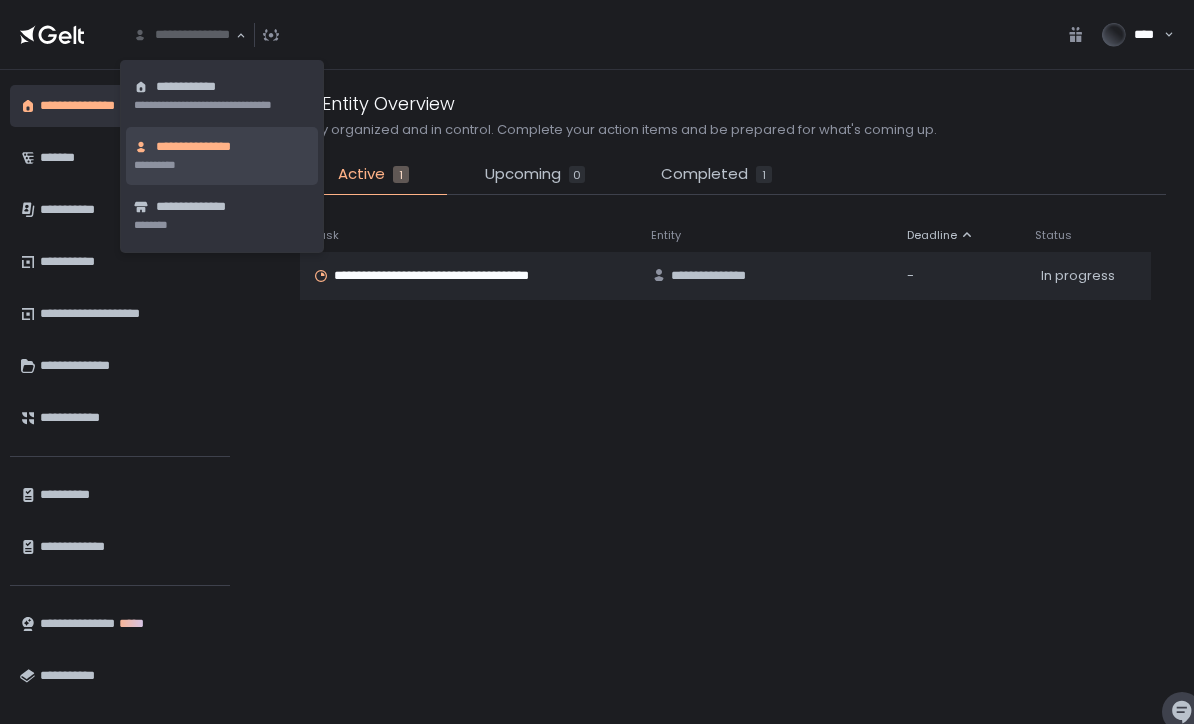 click on "**********" at bounding box center [733, 449] 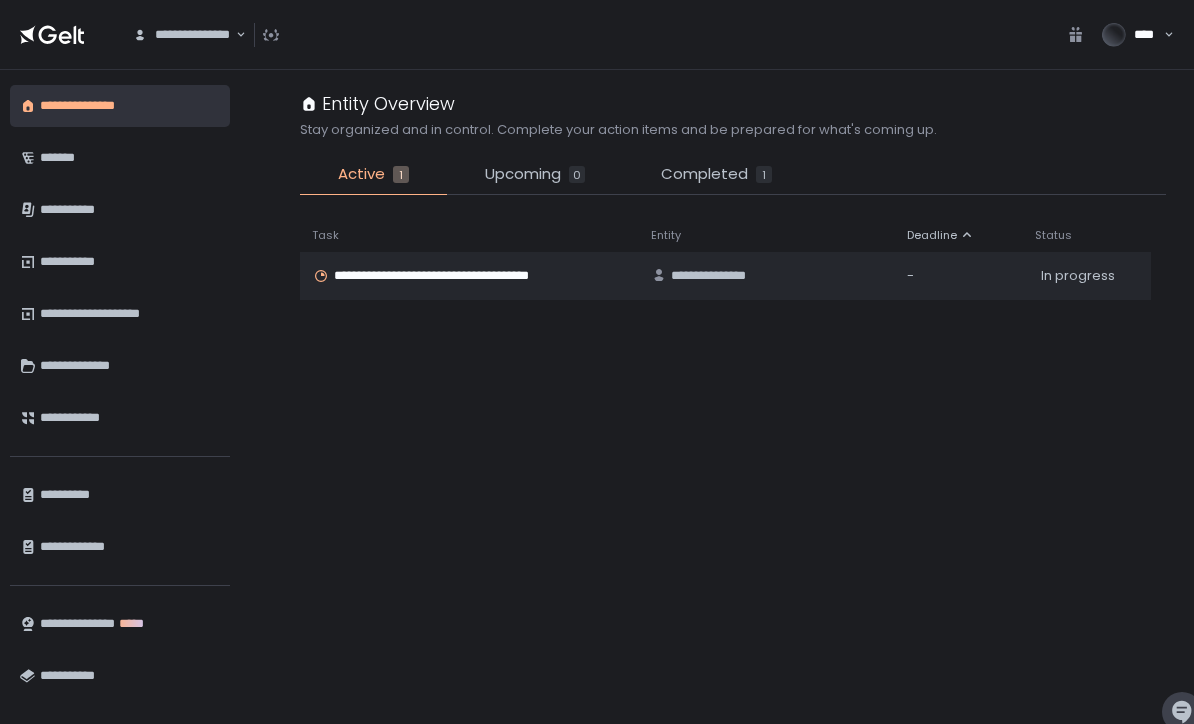 click 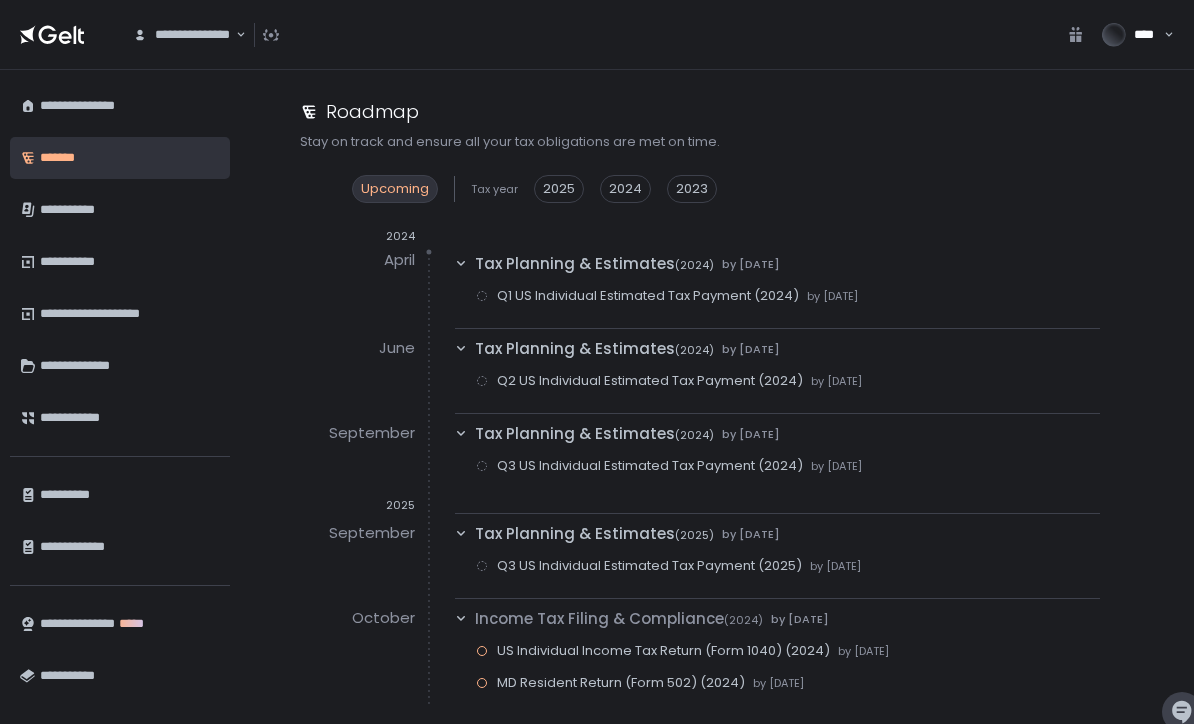 click on "**********" at bounding box center [130, 210] 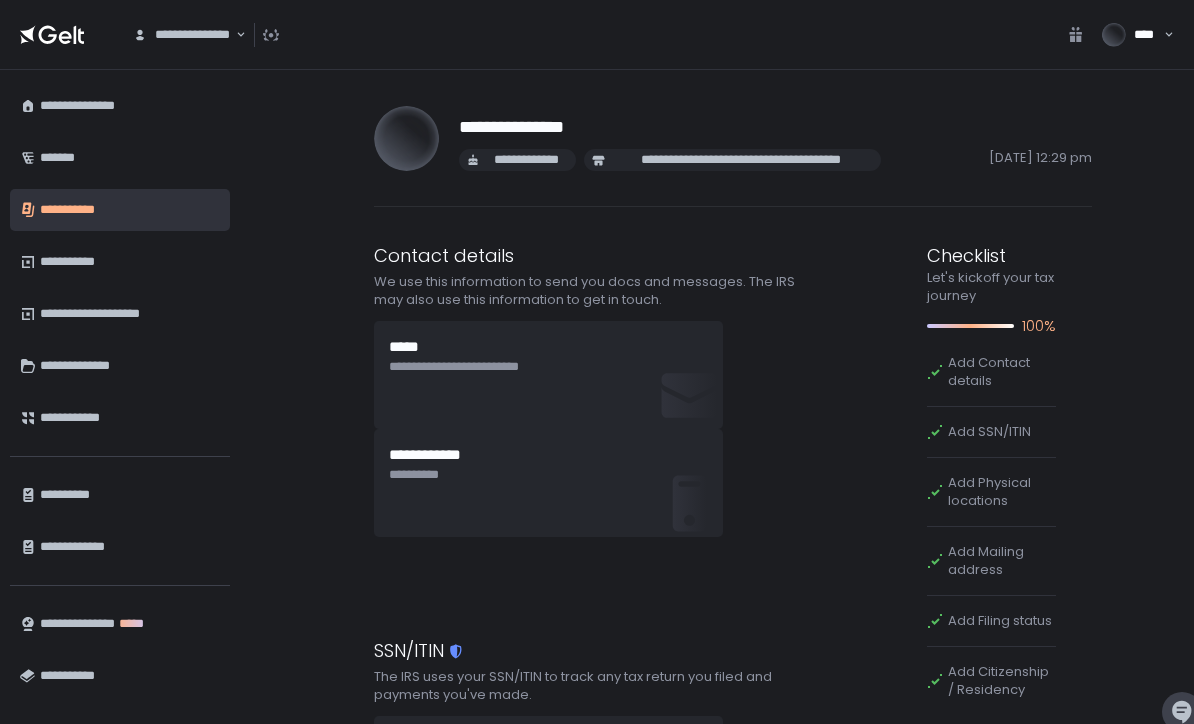 click 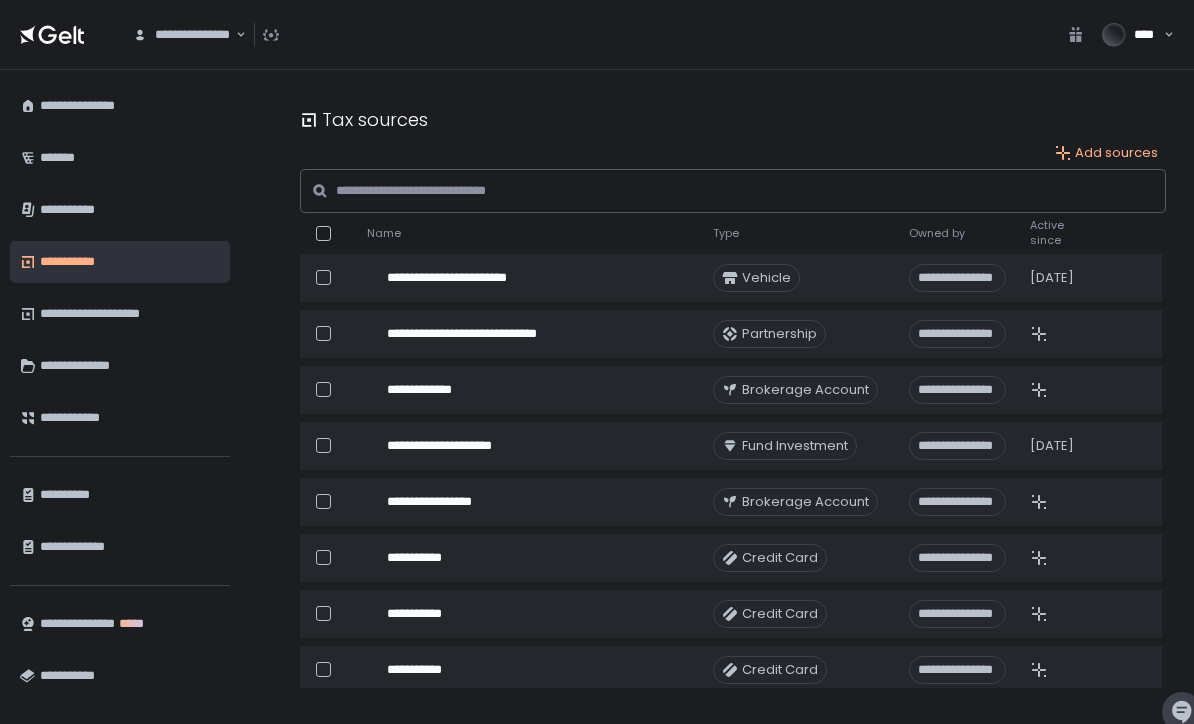 click on "**********" at bounding box center [130, 314] 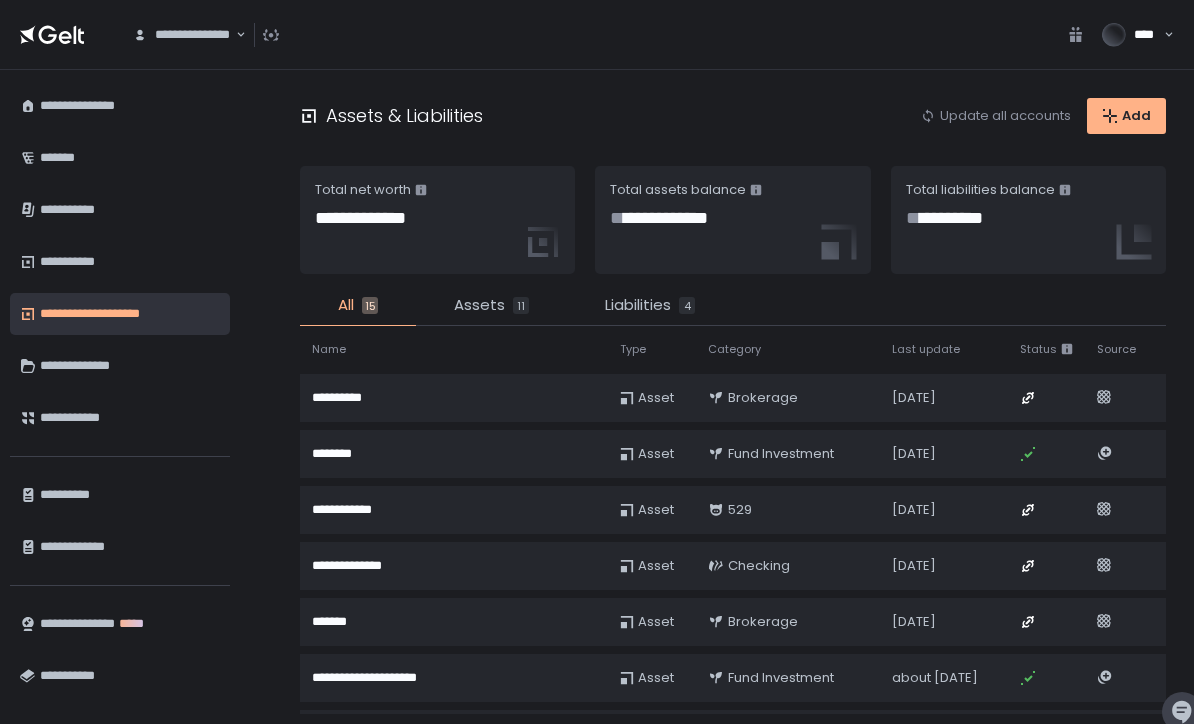 click 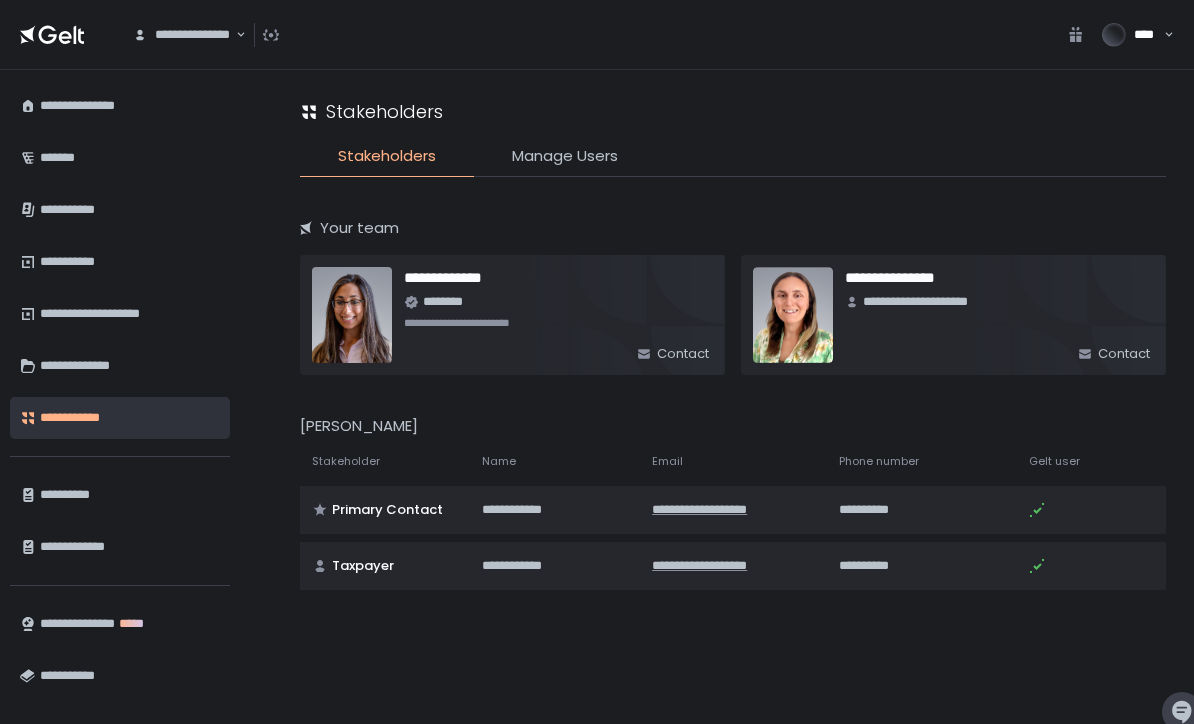 click on "**********" at bounding box center (130, 495) 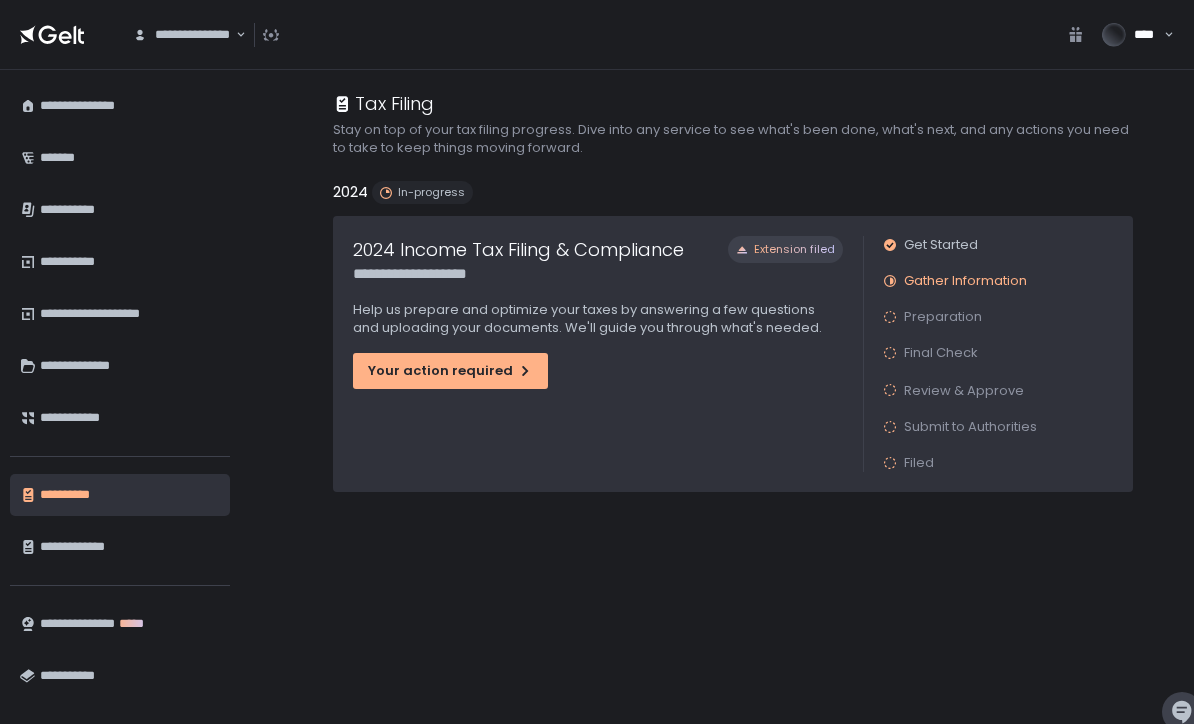 click on "**********" at bounding box center [130, 418] 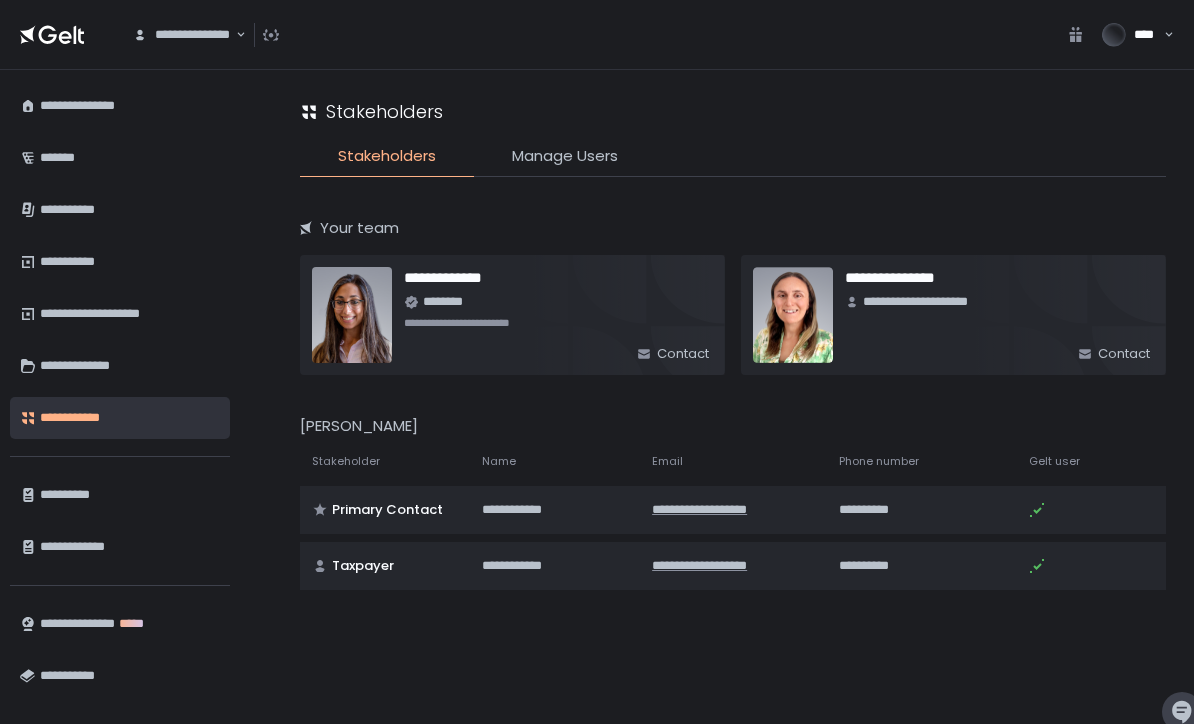 click on "**********" at bounding box center (130, 495) 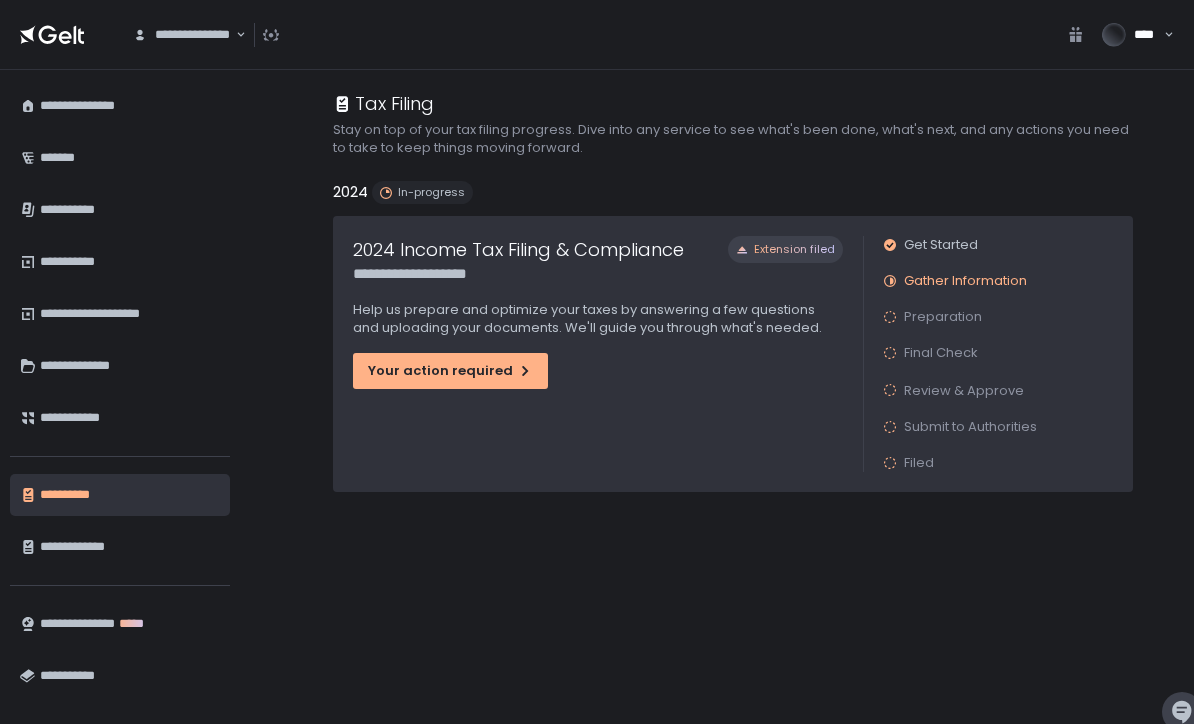 click 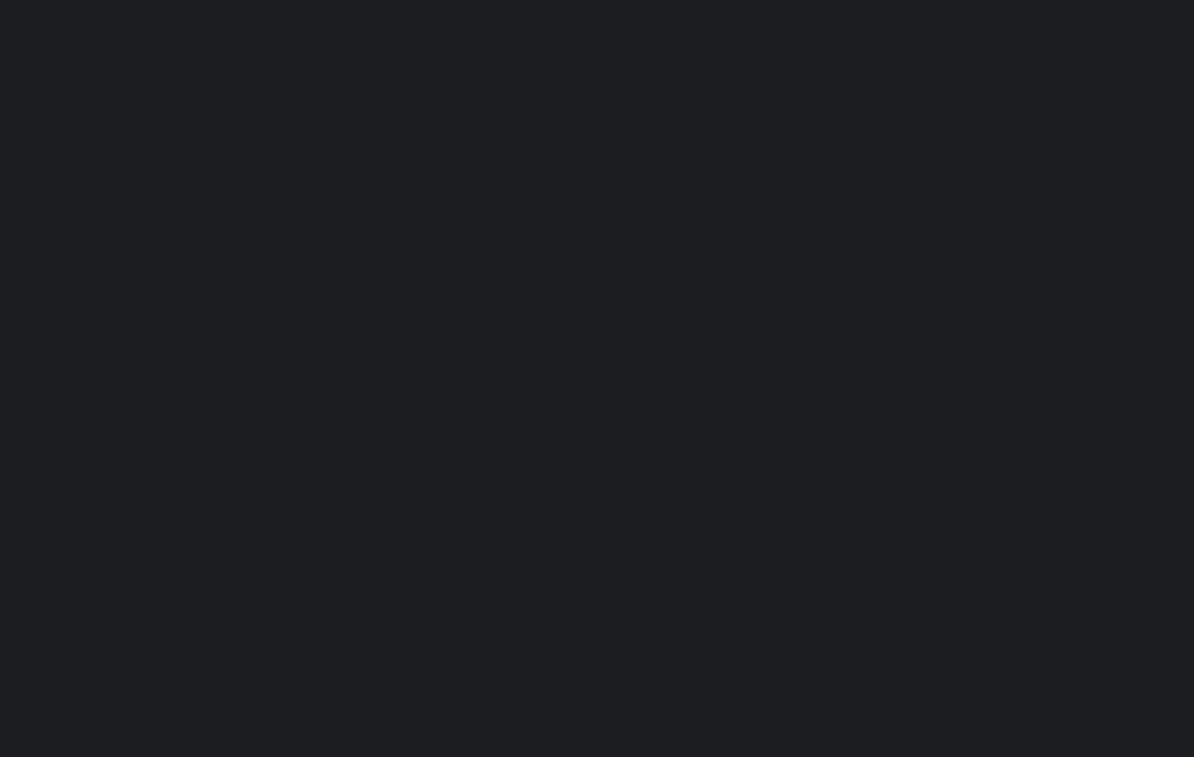 scroll, scrollTop: 0, scrollLeft: 0, axis: both 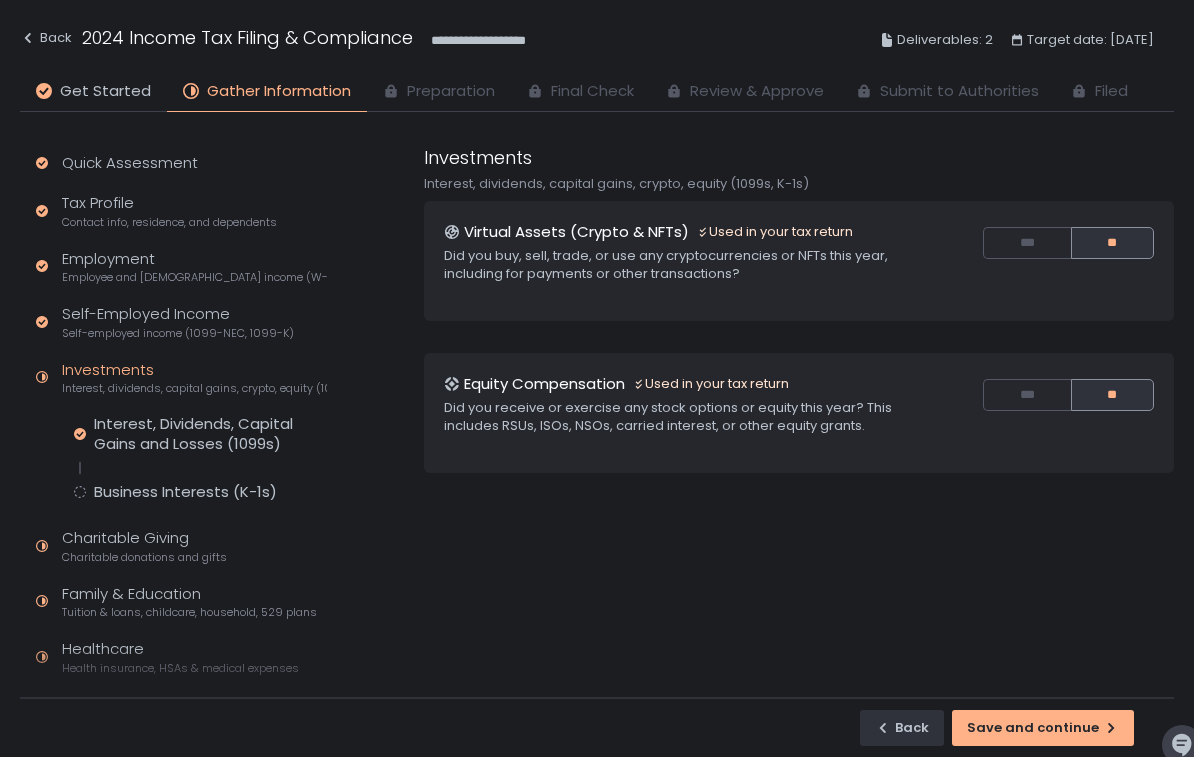 click on "**********" at bounding box center [597, 40] 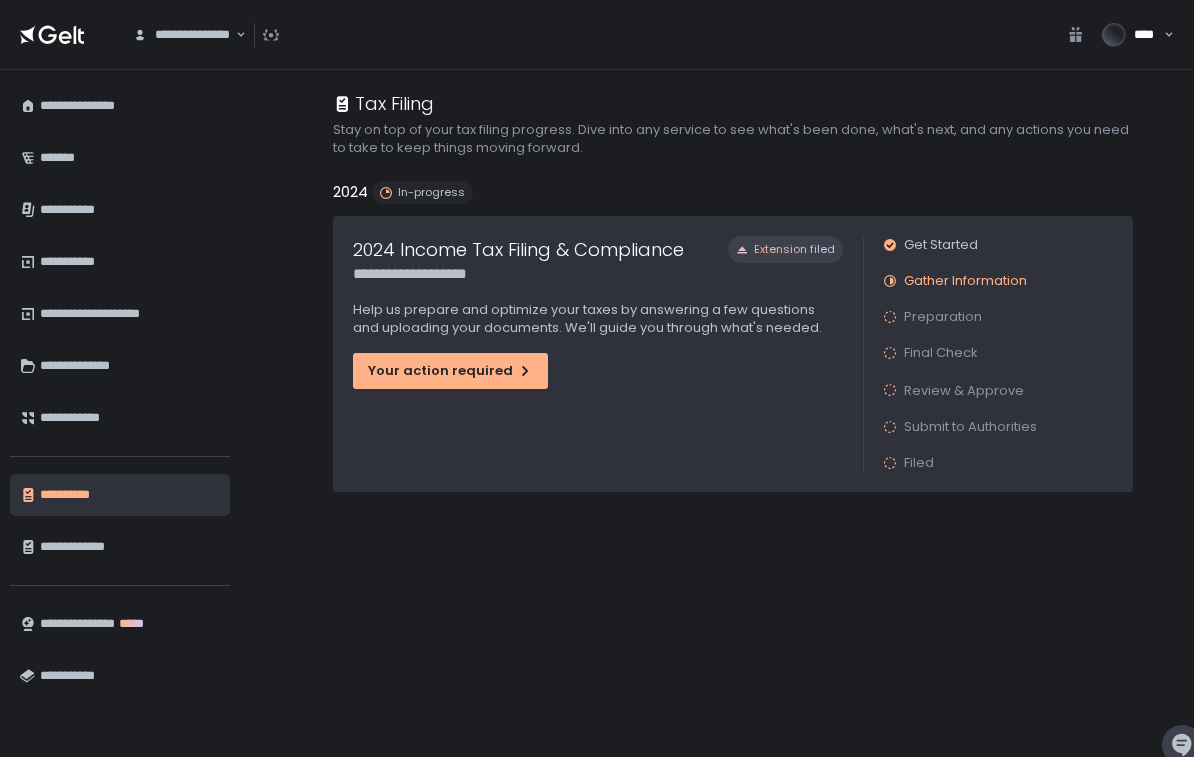 click on "**********" at bounding box center (130, 106) 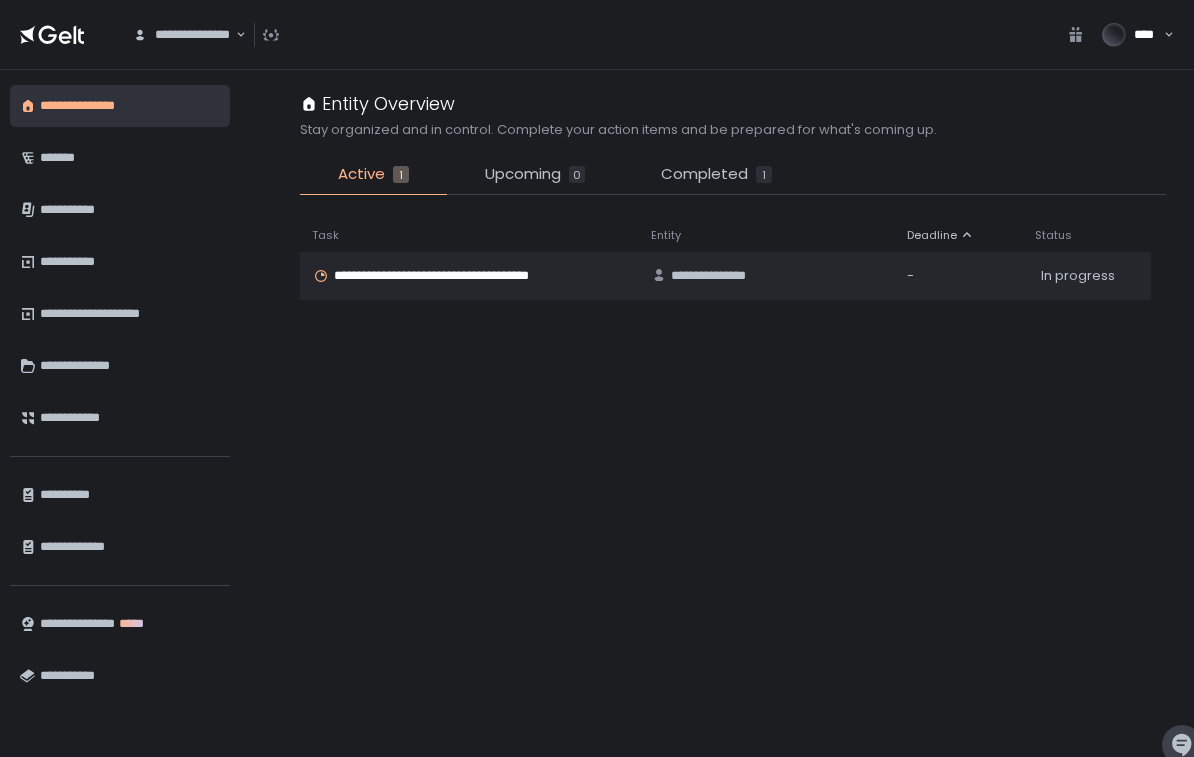 click on "**********" at bounding box center (183, 34) 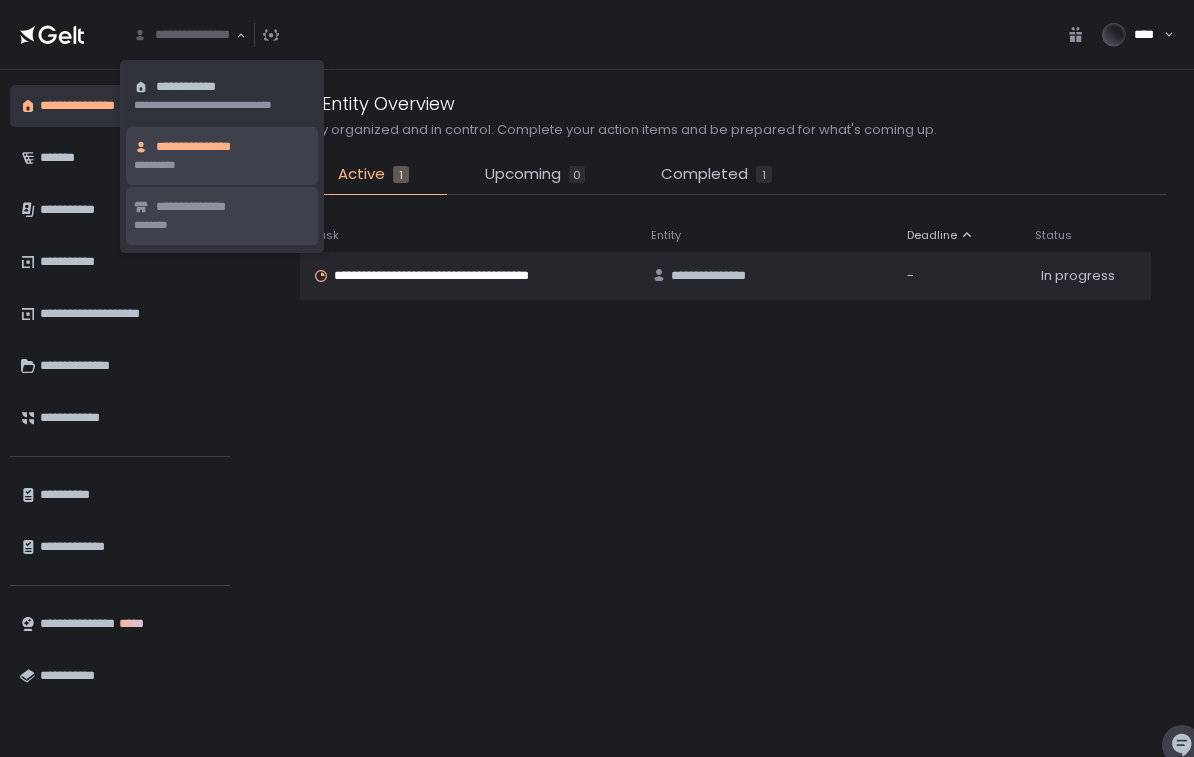 click on "**********" at bounding box center [204, 207] 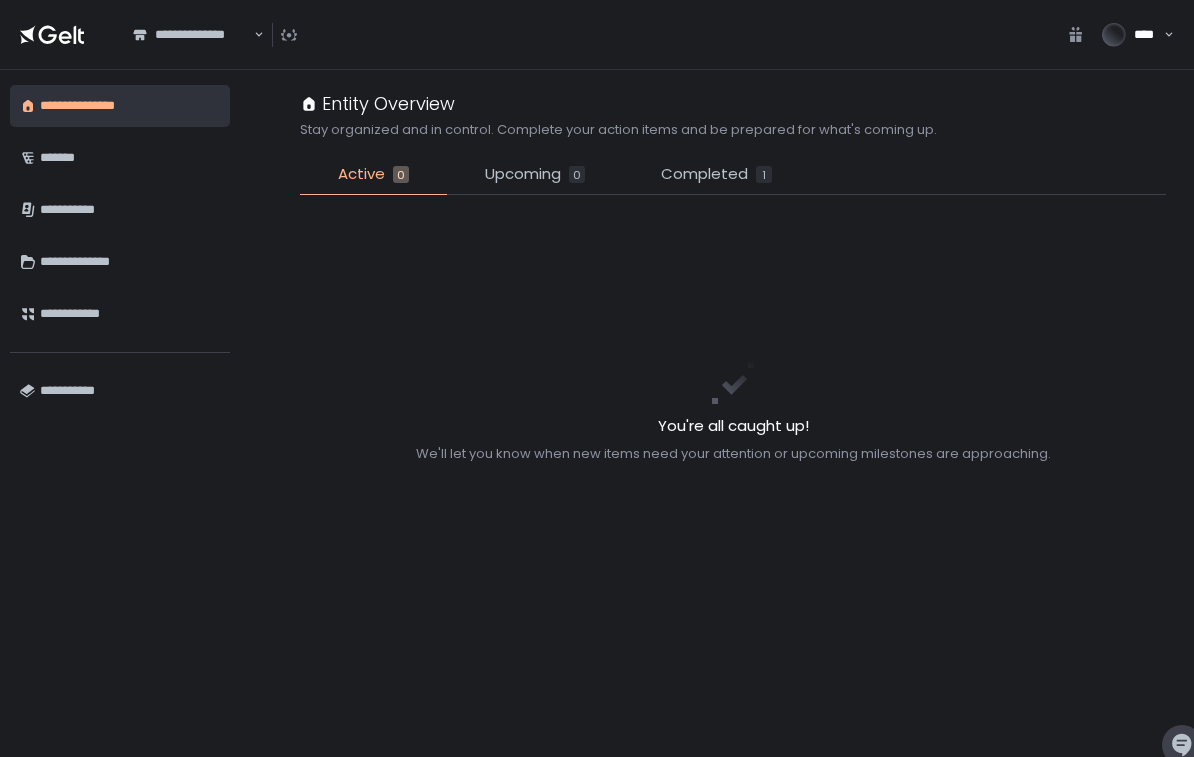 click on "Completed" at bounding box center (704, 174) 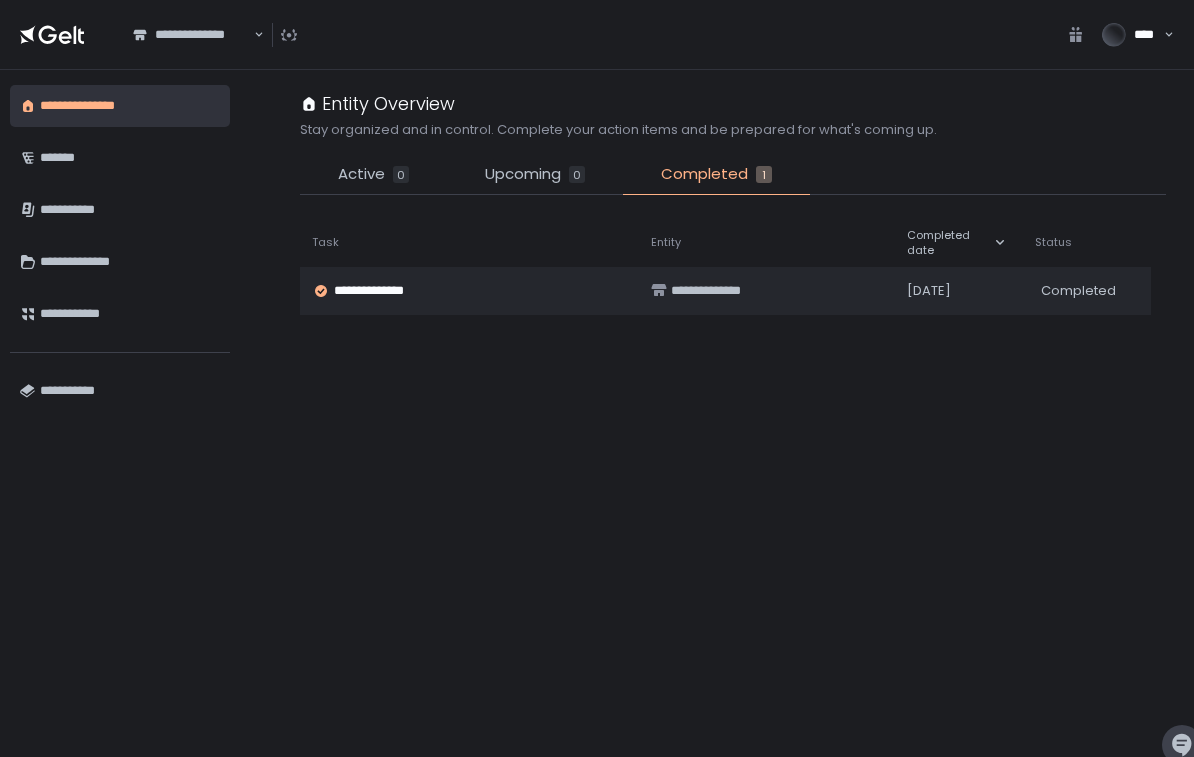 click on "Active 0" 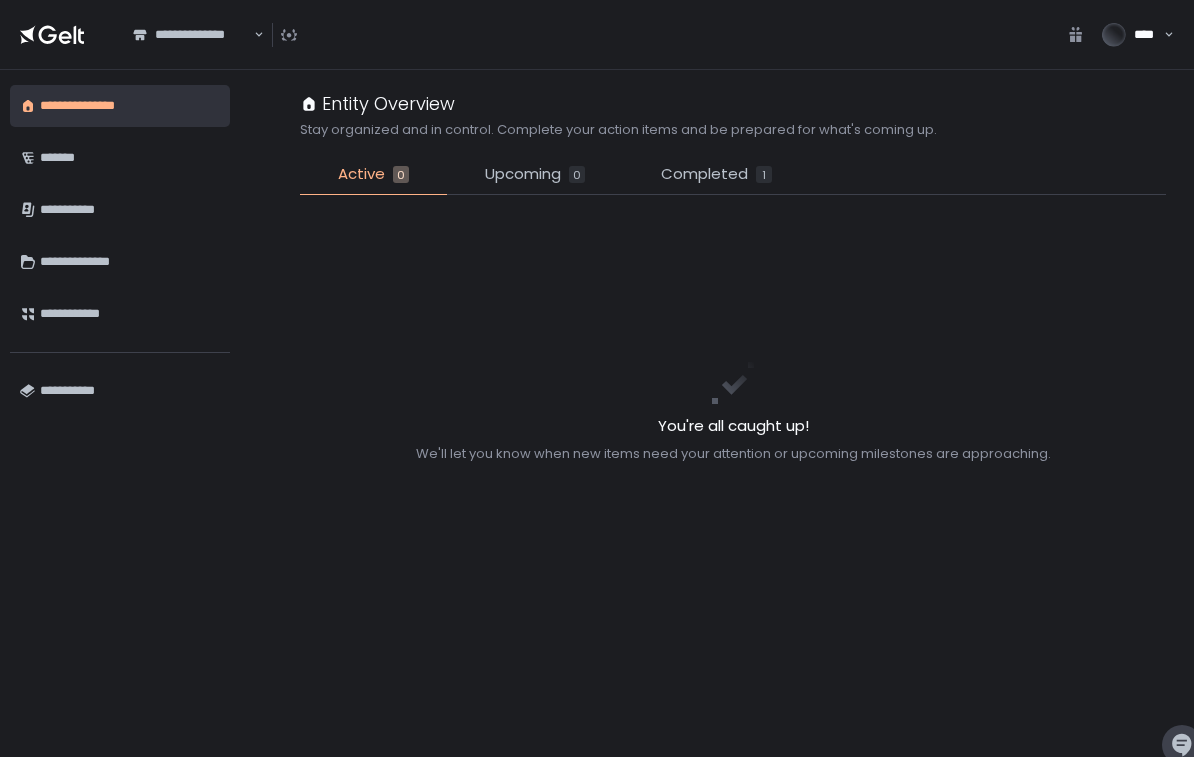 click on "**********" at bounding box center (192, 34) 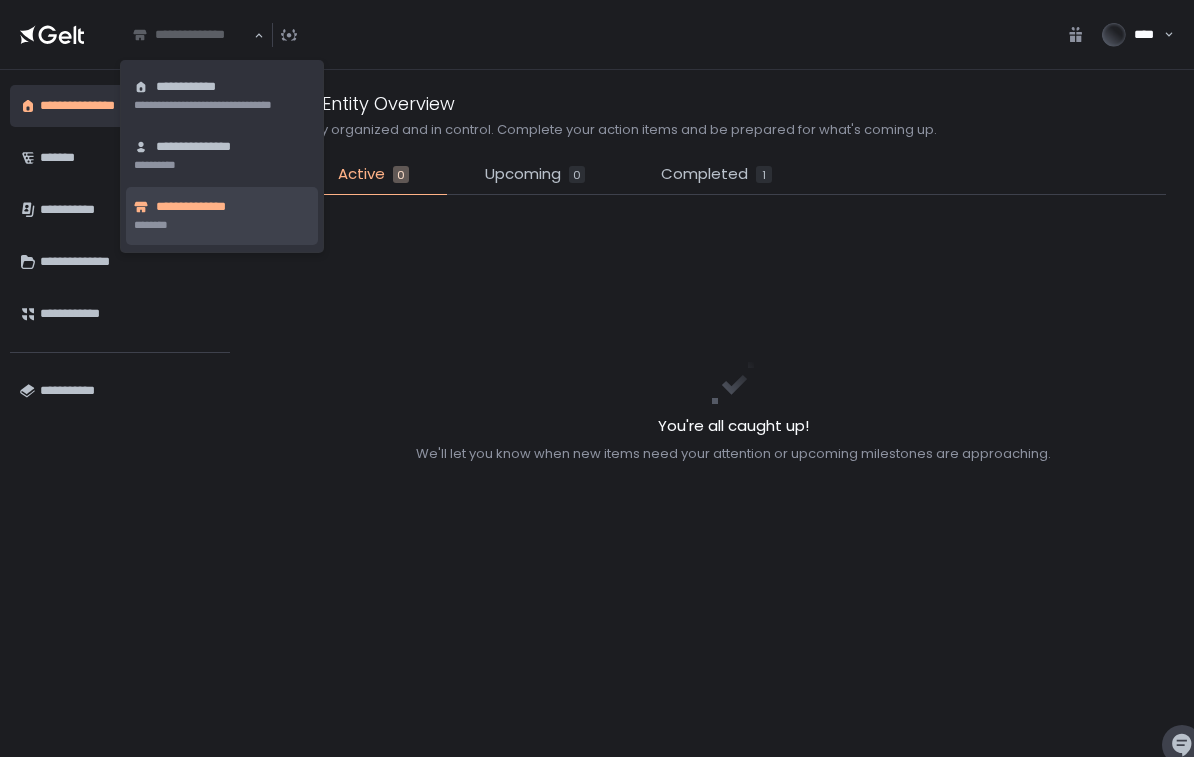 click 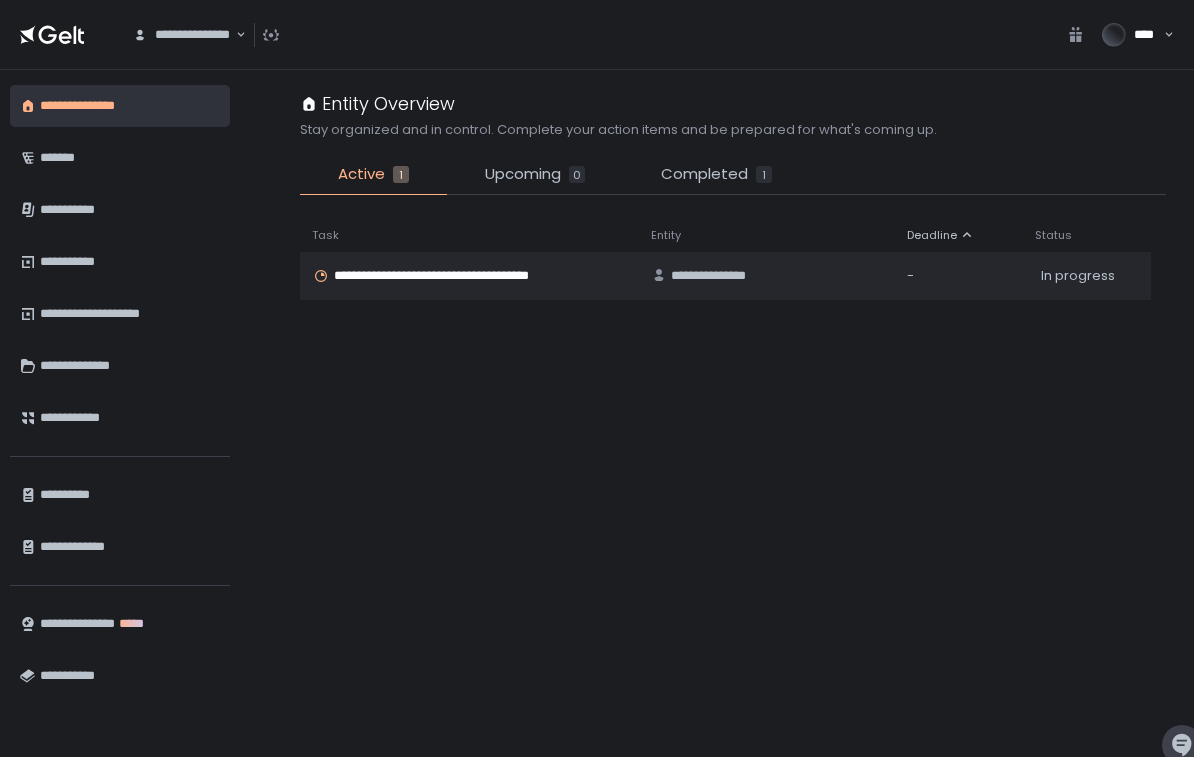 click on "**********" at bounding box center [130, 547] 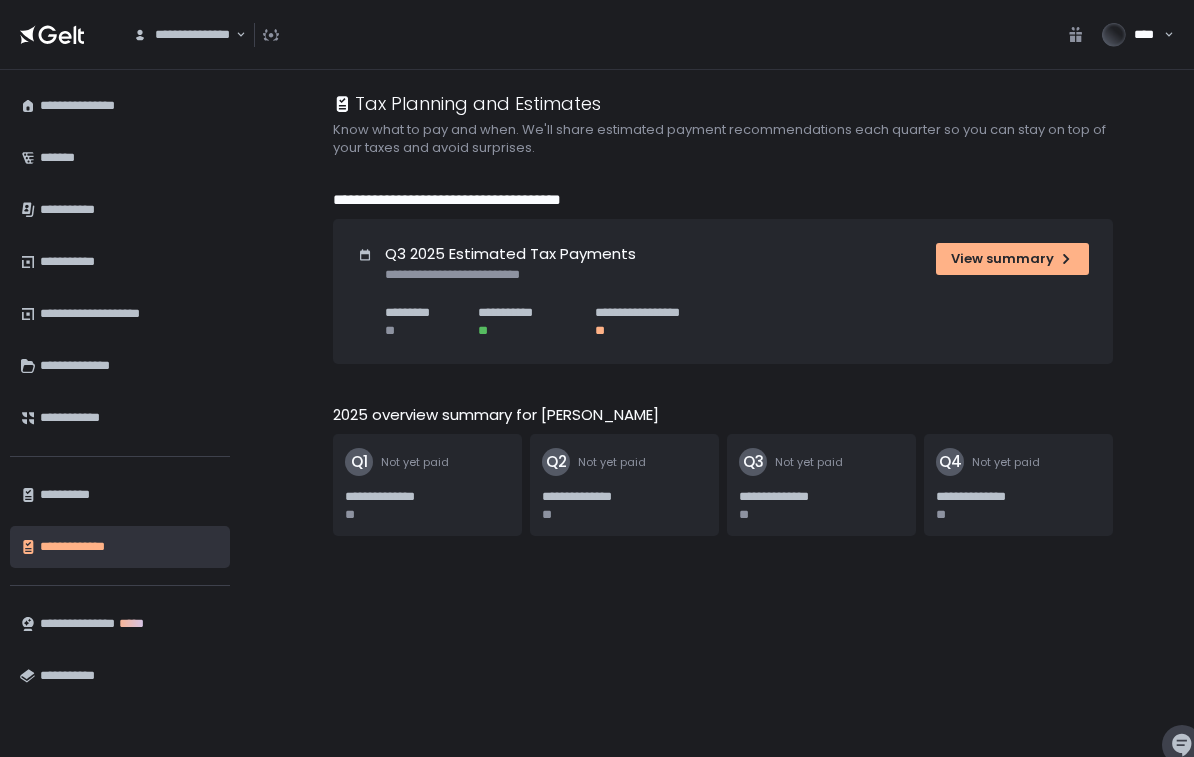 click on "**********" at bounding box center [130, 495] 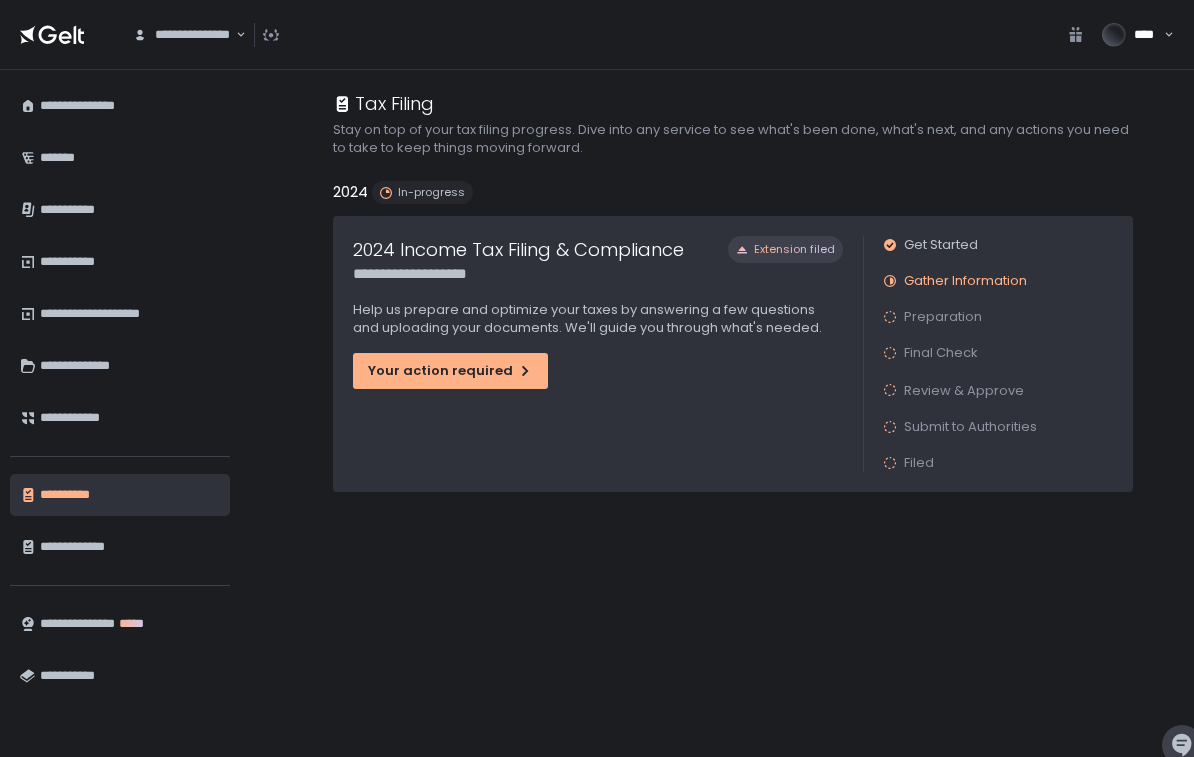 click on "****" at bounding box center (1145, 35) 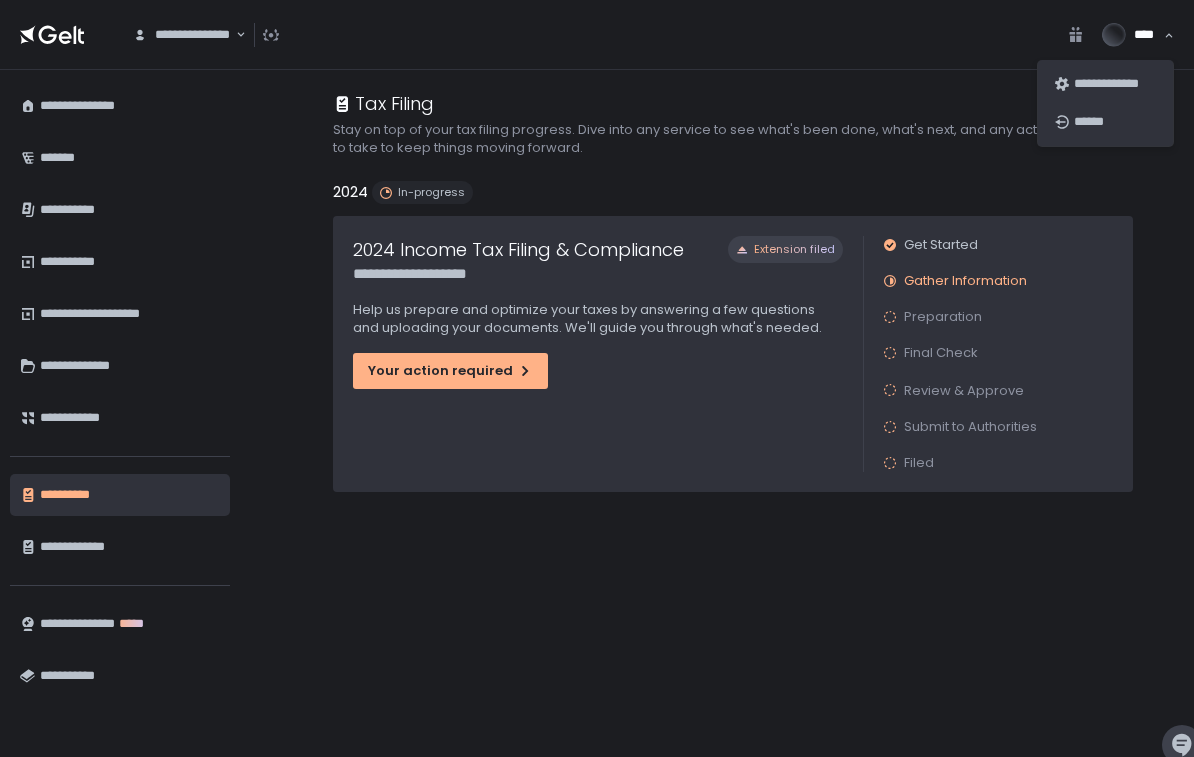 click on "**********" 